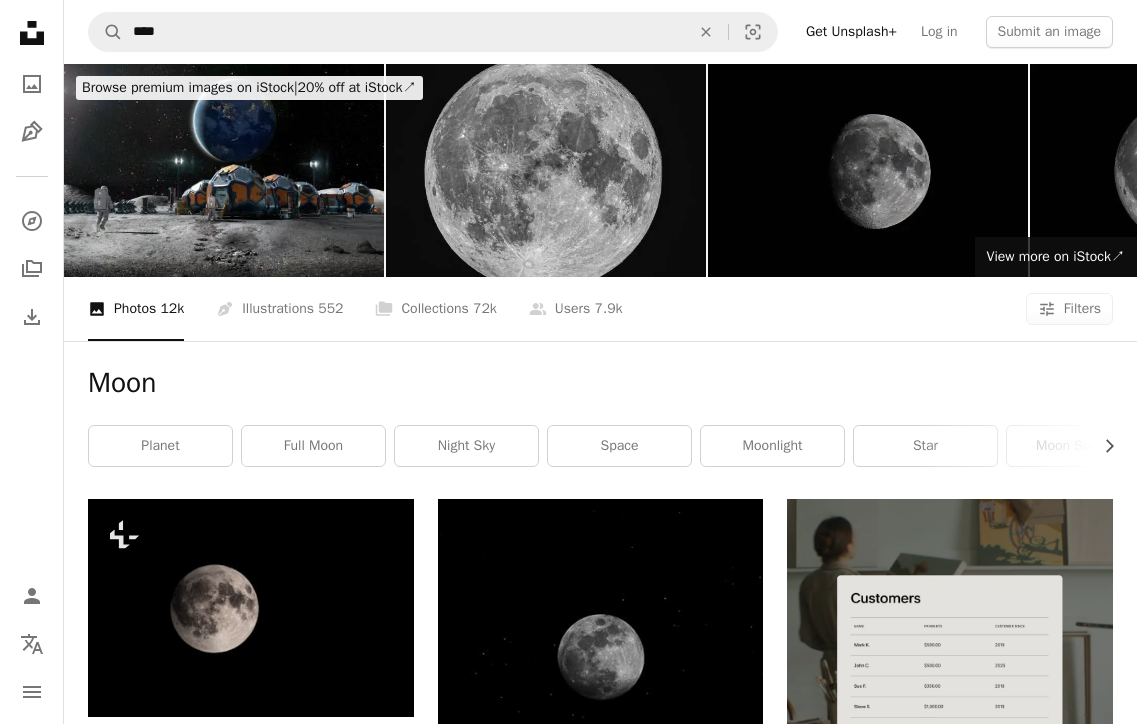 scroll, scrollTop: 4284, scrollLeft: 0, axis: vertical 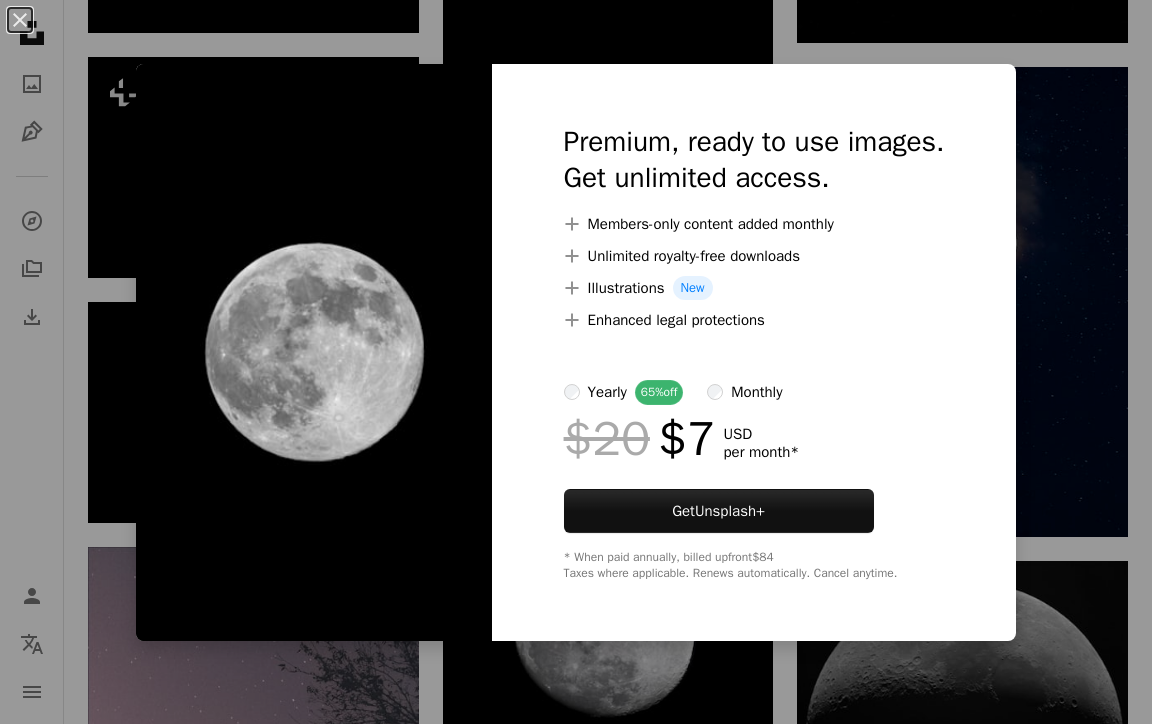 click at bounding box center (314, 352) 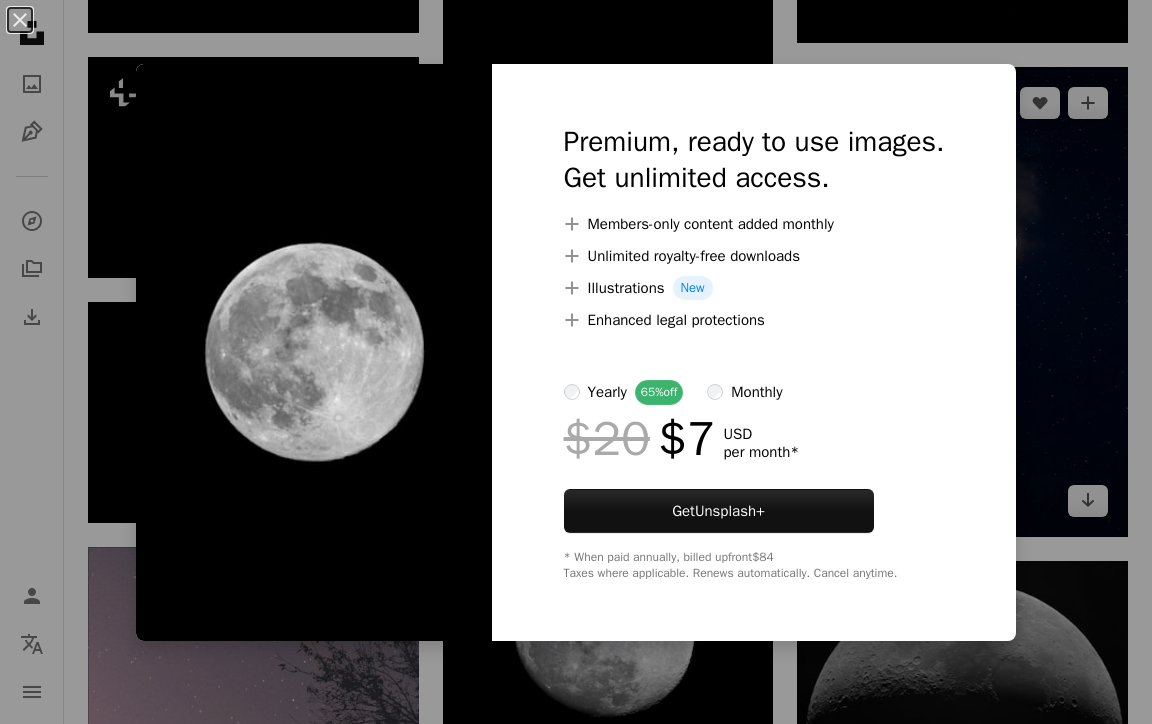 click on "An X shape Premium, ready to use images. Get unlimited access. A plus sign Members-only content added monthly A plus sign Unlimited royalty-free downloads A plus sign Illustrations  New A plus sign Enhanced legal protections yearly 65%  off monthly $20   $7 USD per month * Get  Unsplash+ * When paid annually, billed upfront  $84 Taxes where applicable. Renews automatically. Cancel anytime." at bounding box center (576, 362) 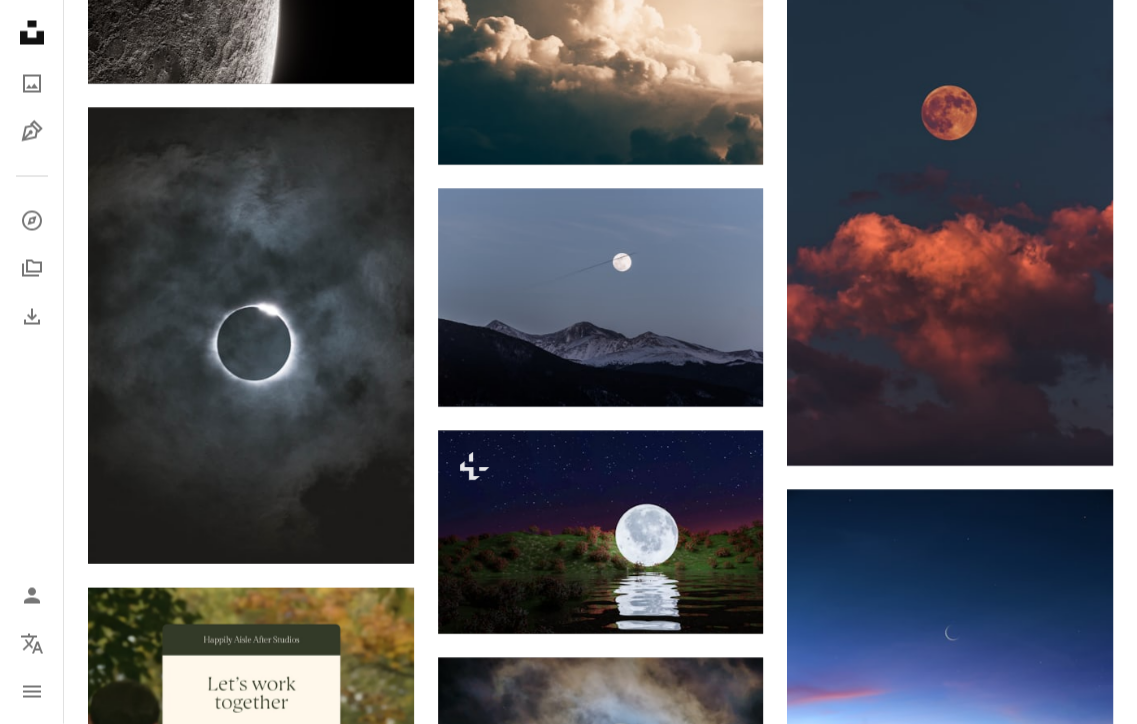 scroll, scrollTop: 2828, scrollLeft: 0, axis: vertical 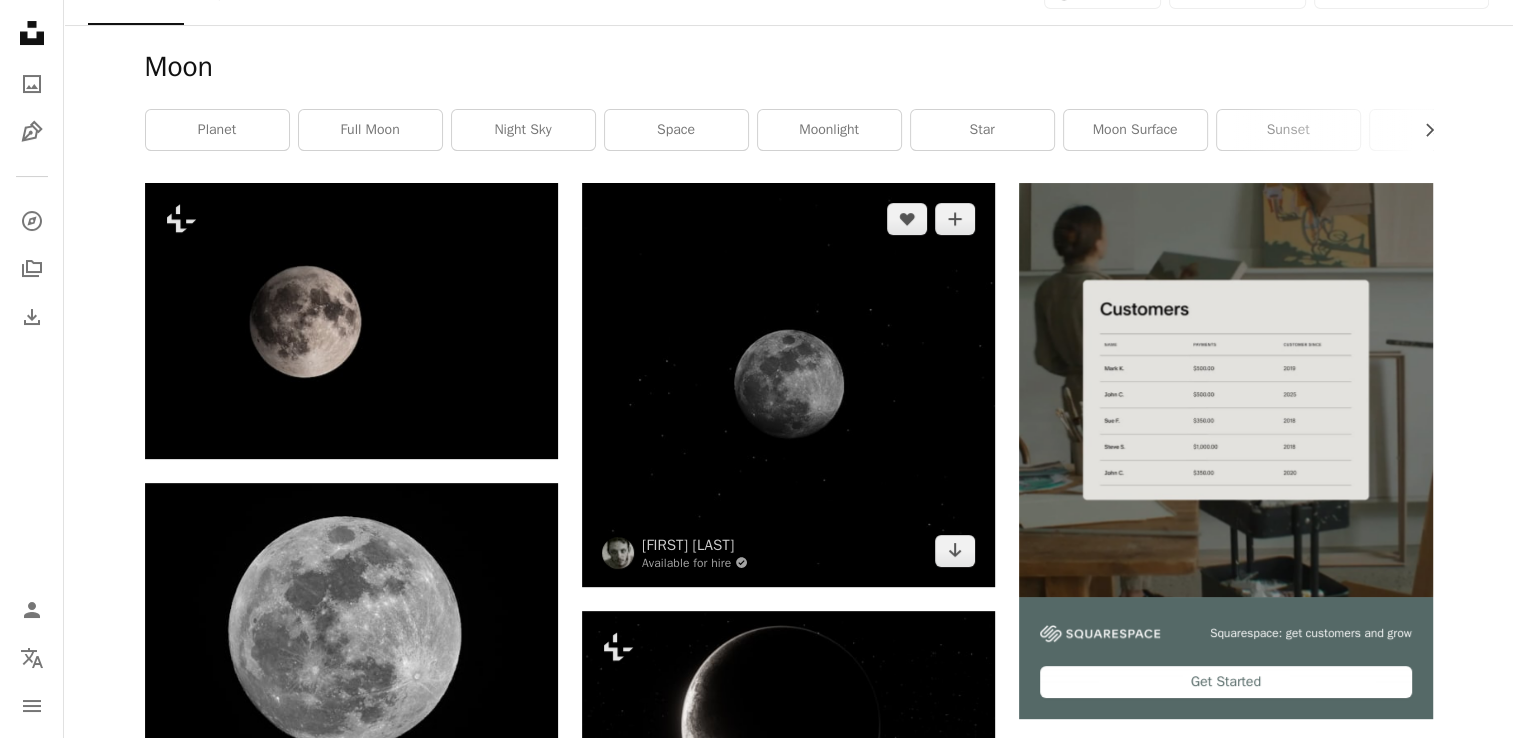 click at bounding box center [788, 384] 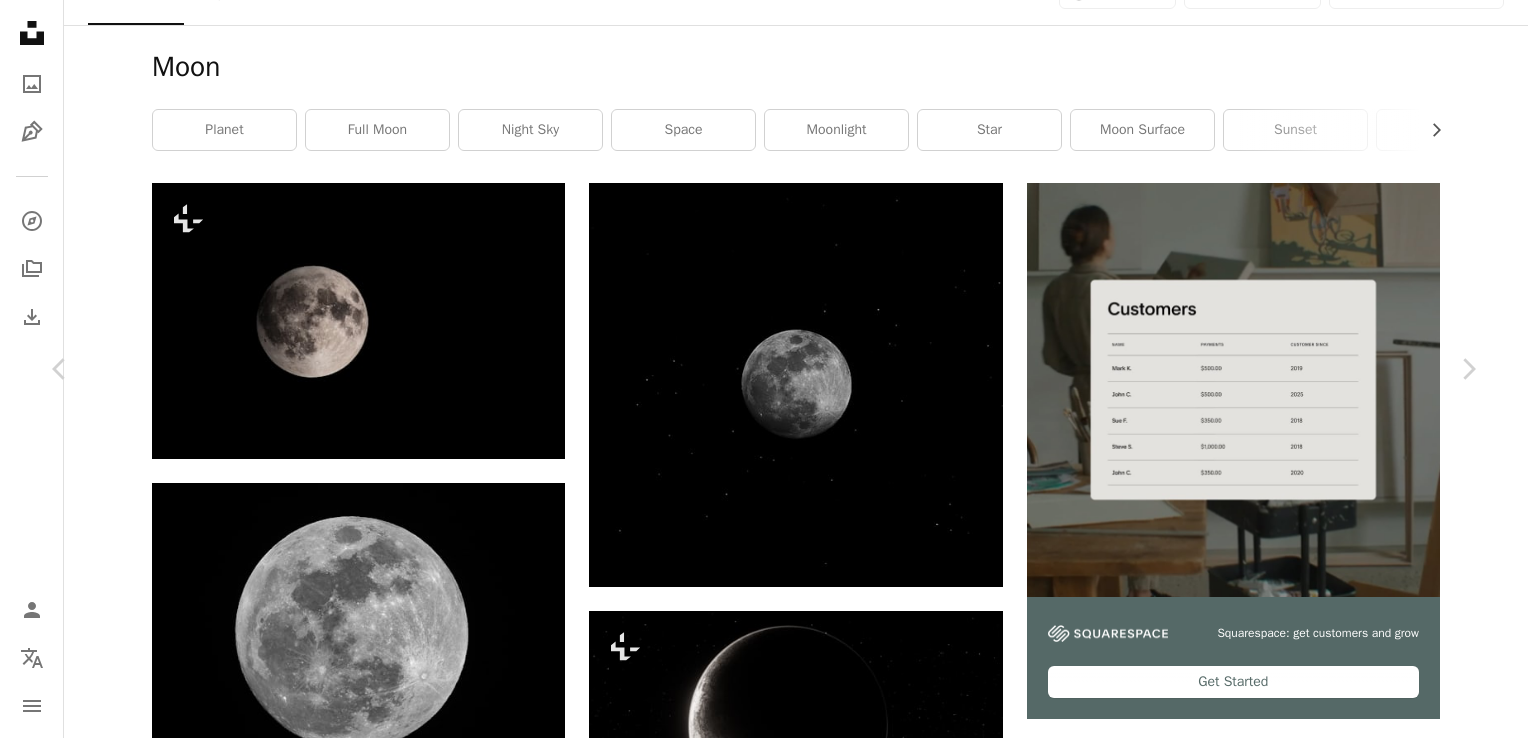 click on "An X shape Chevron left Chevron right [FIRST] [LAST] Available for hire A checkmark inside of a circle A heart A plus sign Download free Chevron down Zoom in Views 222,923,051 Downloads 371,558 Featured in Photos A forward-right arrow Share Info icon Info More Actions the moon Calendar outlined Published on [MONTH] [DAY], [YEAR] Camera [BRAND], [MODEL] Safety Free to use under the Unsplash License background space dark dark wallpaper moon night universe dark background stars icon moon wallpaper astronomy cosmos symbol bright moonlight surface detail isolated moon background Public domain images Browse premium related images on iStock  |  Save 20% with code UNSPLASH20 View more on iStock  ↗ Related images A heart A plus sign [FIRST] [LAST] For  Unsplash+ A lock Download A heart A plus sign [FIRST] [LAST] Available for hire A checkmark inside of a circle Arrow pointing down A heart A plus sign [FIRST] [LAST] Arrow pointing down" at bounding box center (764, 10137) 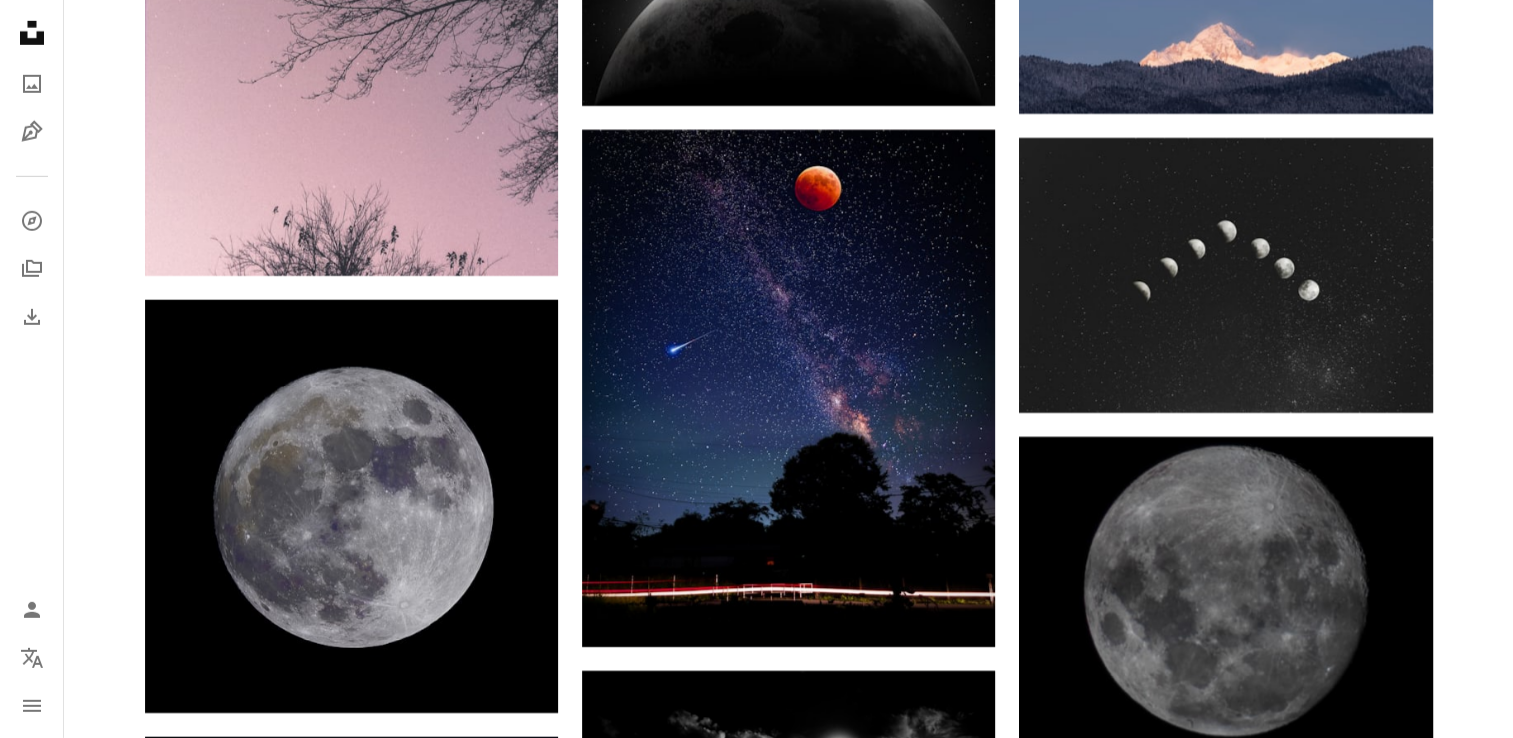 scroll, scrollTop: 6295, scrollLeft: 0, axis: vertical 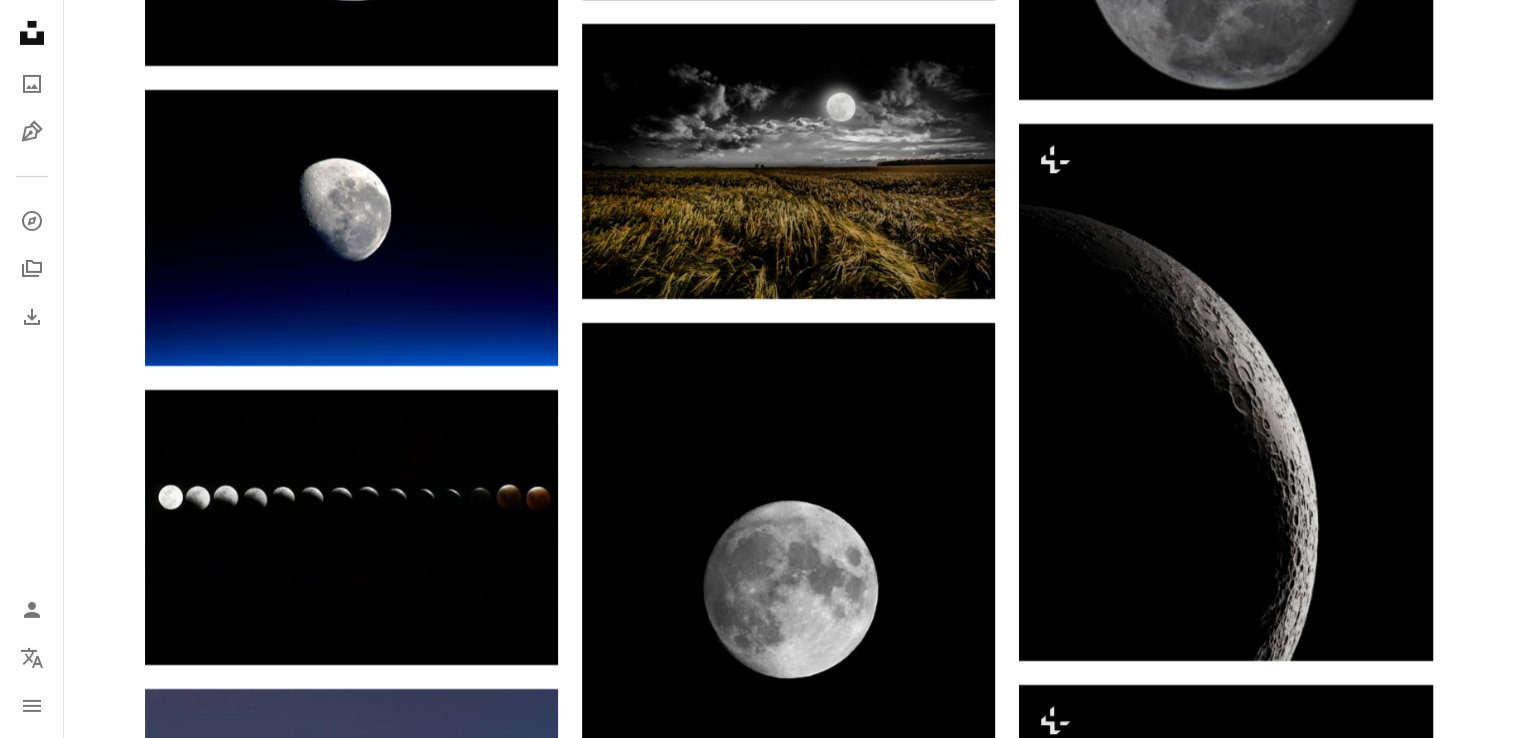 drag, startPoint x: 1511, startPoint y: 519, endPoint x: 1517, endPoint y: 411, distance: 108.16654 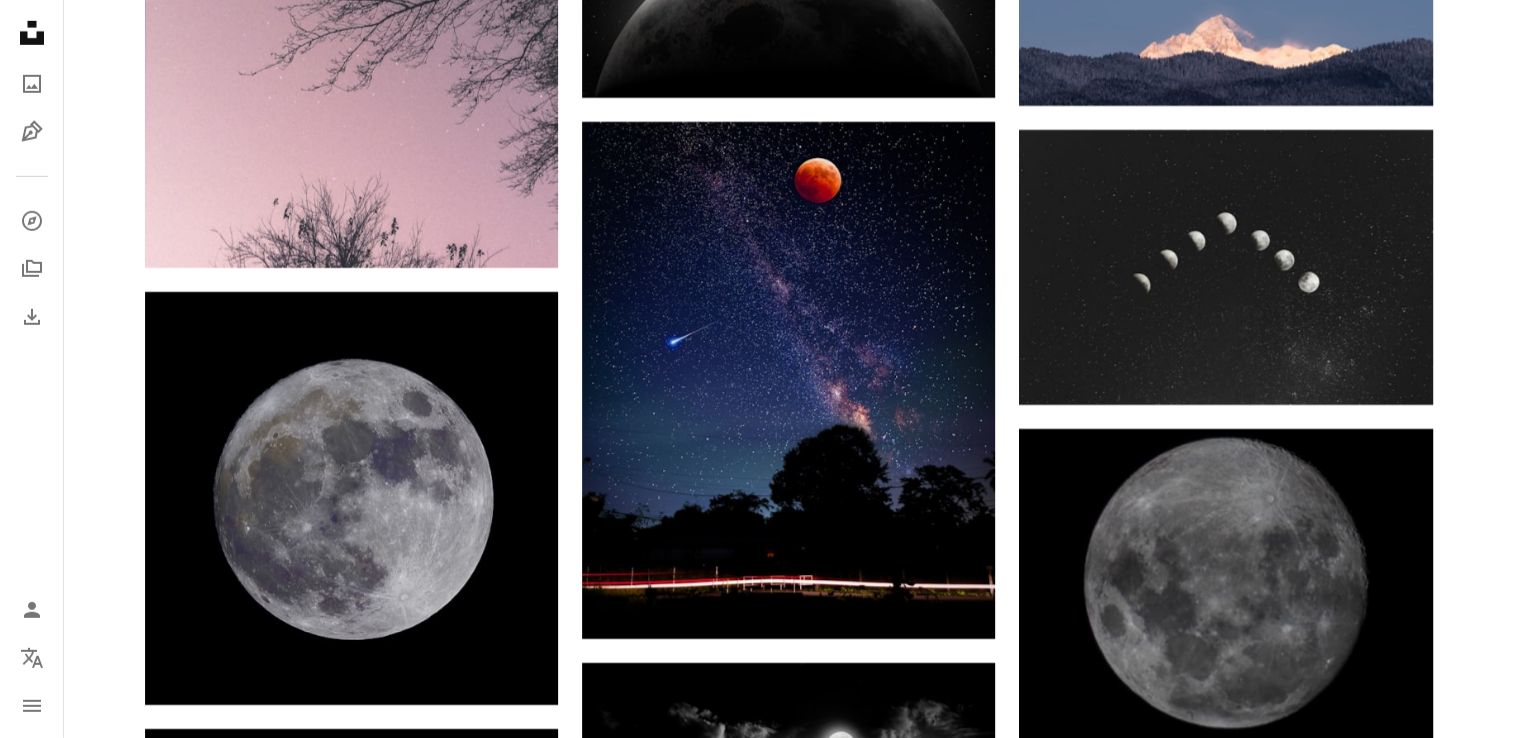 scroll, scrollTop: 6237, scrollLeft: 0, axis: vertical 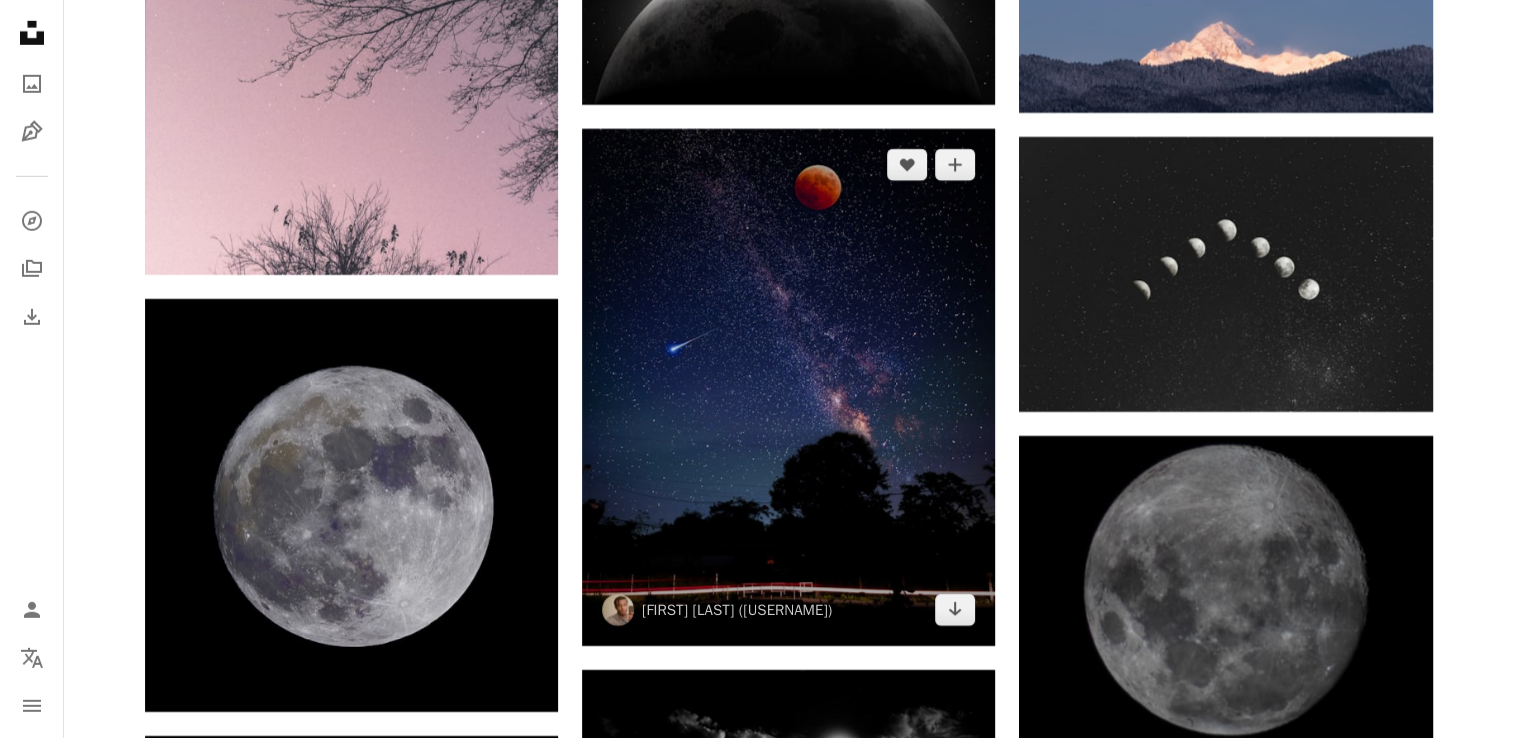 click at bounding box center [788, 387] 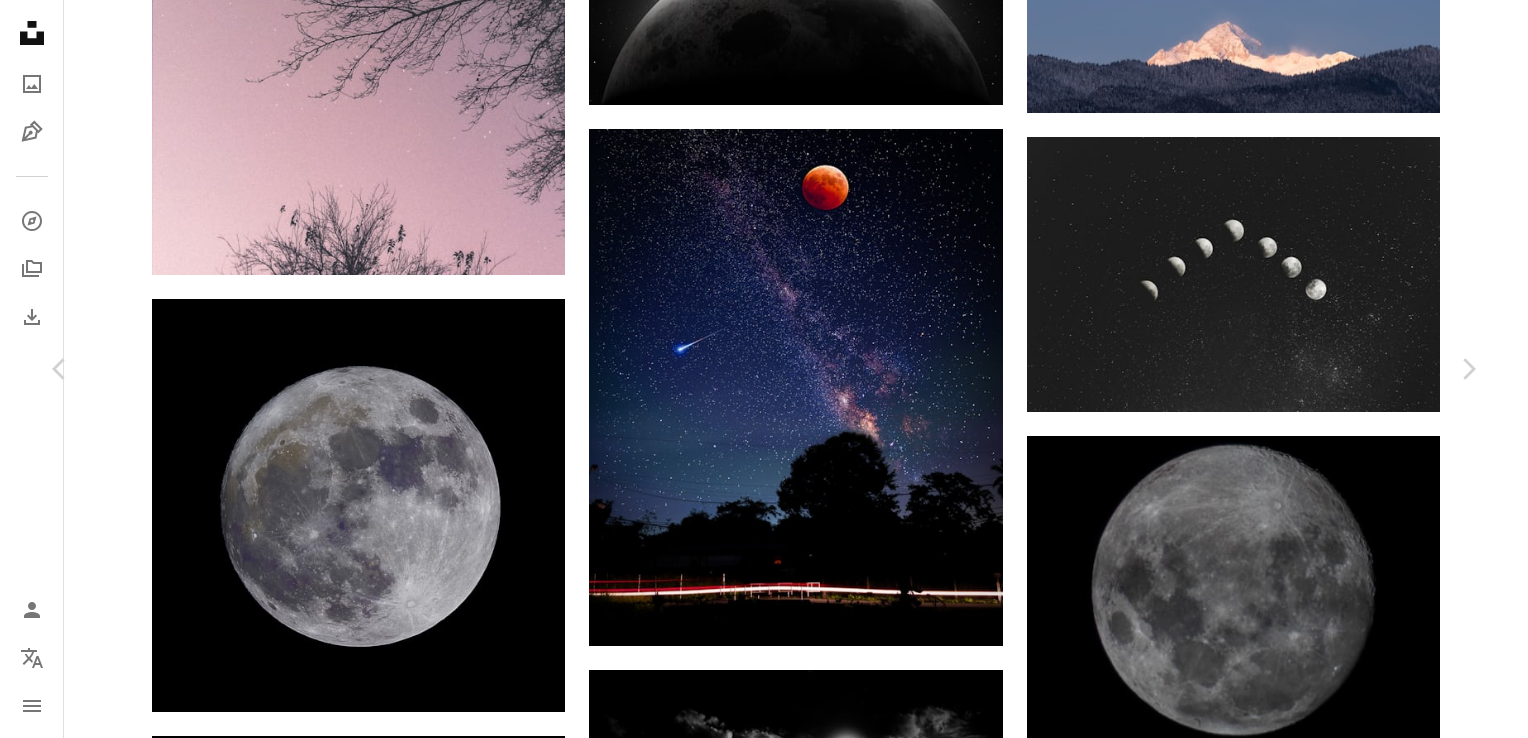 click on "Download free" at bounding box center [1279, 3894] 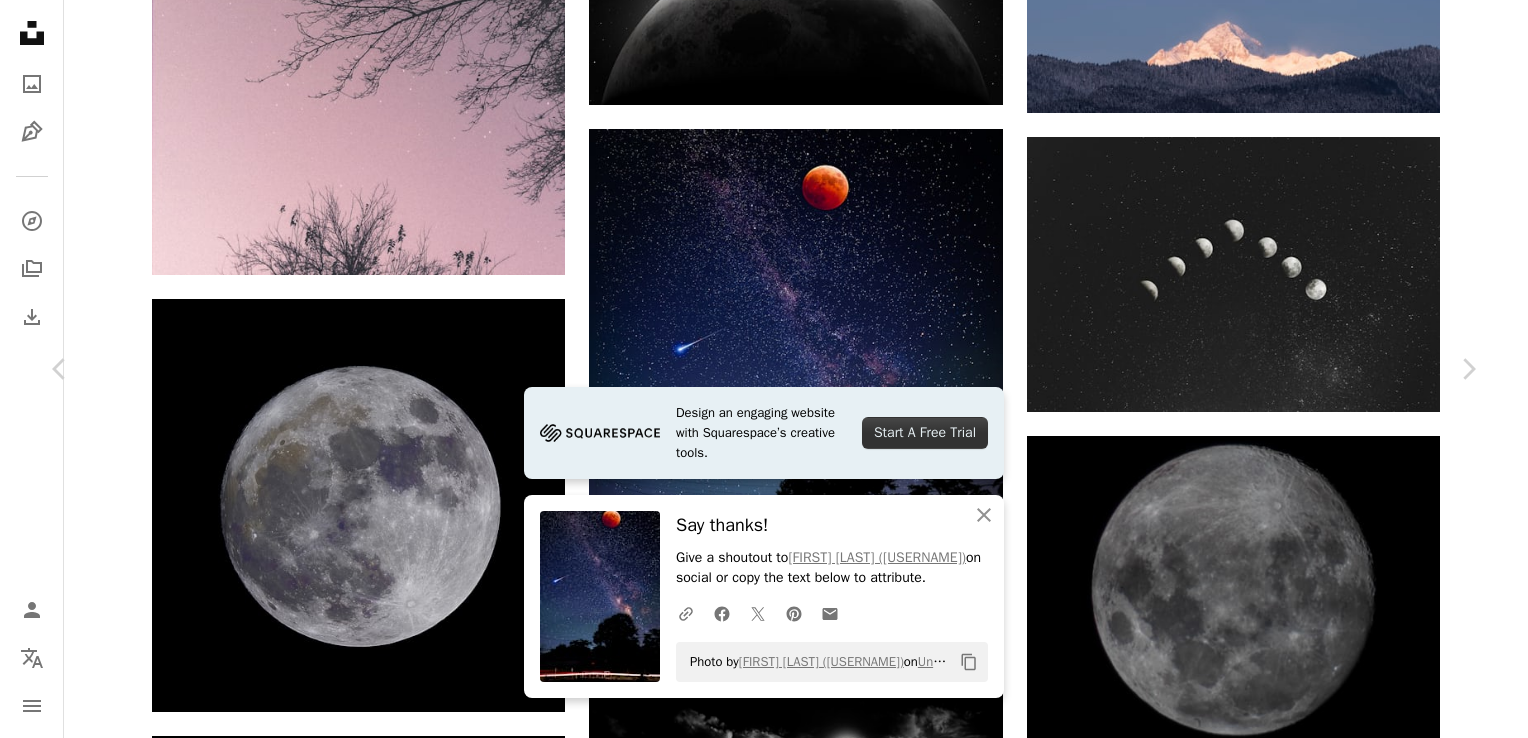 click on "Zoom in" at bounding box center [756, 4225] 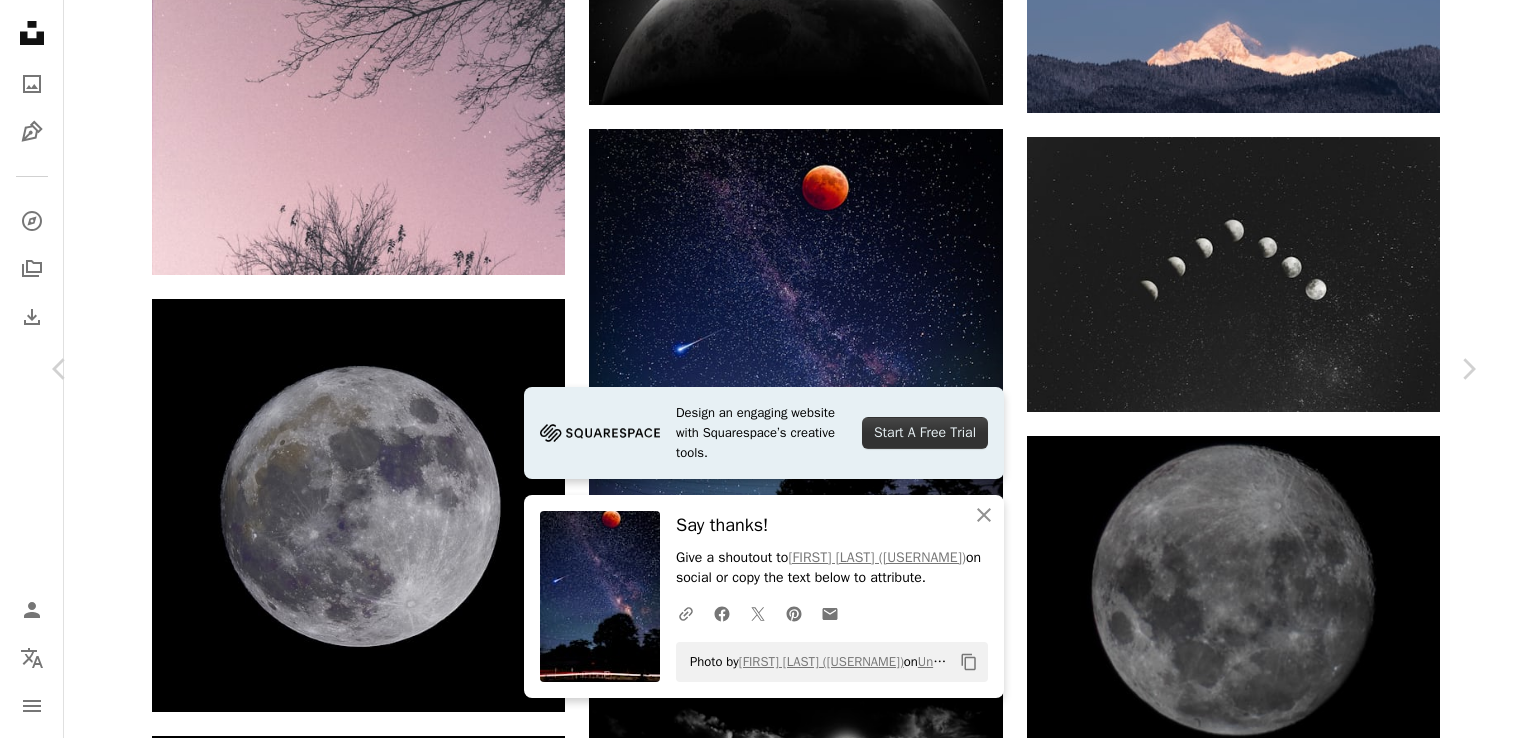 click on "An X shape Chevron left Chevron right Design an engaging website with Squarespace’s creative tools. Start A Free Trial An X shape Close Say thanks! Give a shoutout to  [FIRST] [LAST]  on social or copy the text below to attribute. A URL sharing icon (chains) Facebook icon X (formerly Twitter) icon Pinterest icon An envelope Photo by  [FIRST] [LAST]  on  Unsplash
Copy content [FIRST] [LAST]  [USERNAME] A heart A plus sign Download free Chevron down Zoom in Views 23,513,104 Downloads 340,001 Featured in Photos ,  Nature ,  Wallpapers A forward-right arrow Share Info icon Info More Actions Calendar outlined Published on  July 28, 2018 Camera samsung, SM-G950F Safety Free to use under the  Unsplash License forest moon night sky light stars trees silhouette moon wallpaper solar system galaxy wallpaper outdoors astronomy galaxy background shooting star woodland astrophotography comet wonder moon background dramatic HD Wallpapers  |  View more on iStock" at bounding box center (764, 4216) 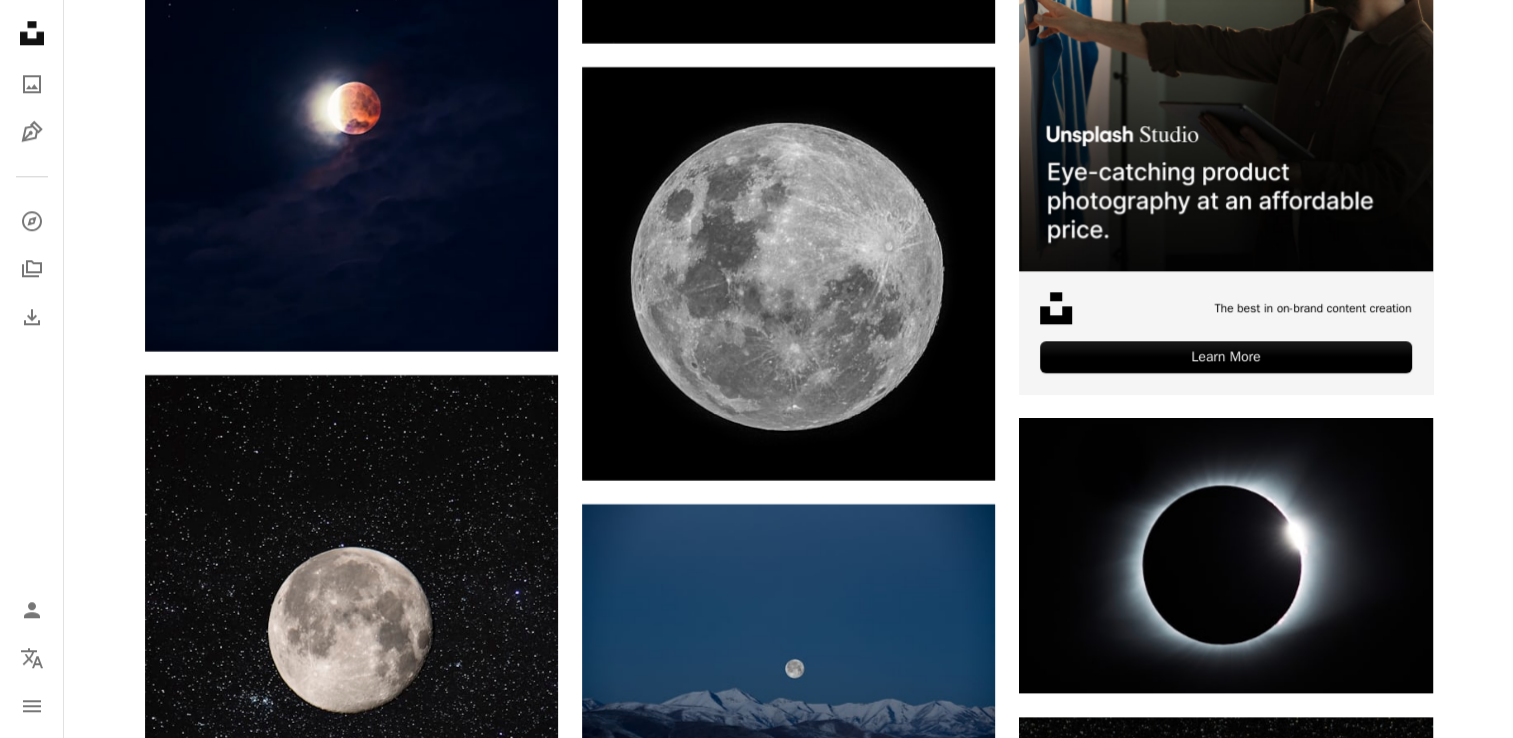 scroll, scrollTop: 9661, scrollLeft: 0, axis: vertical 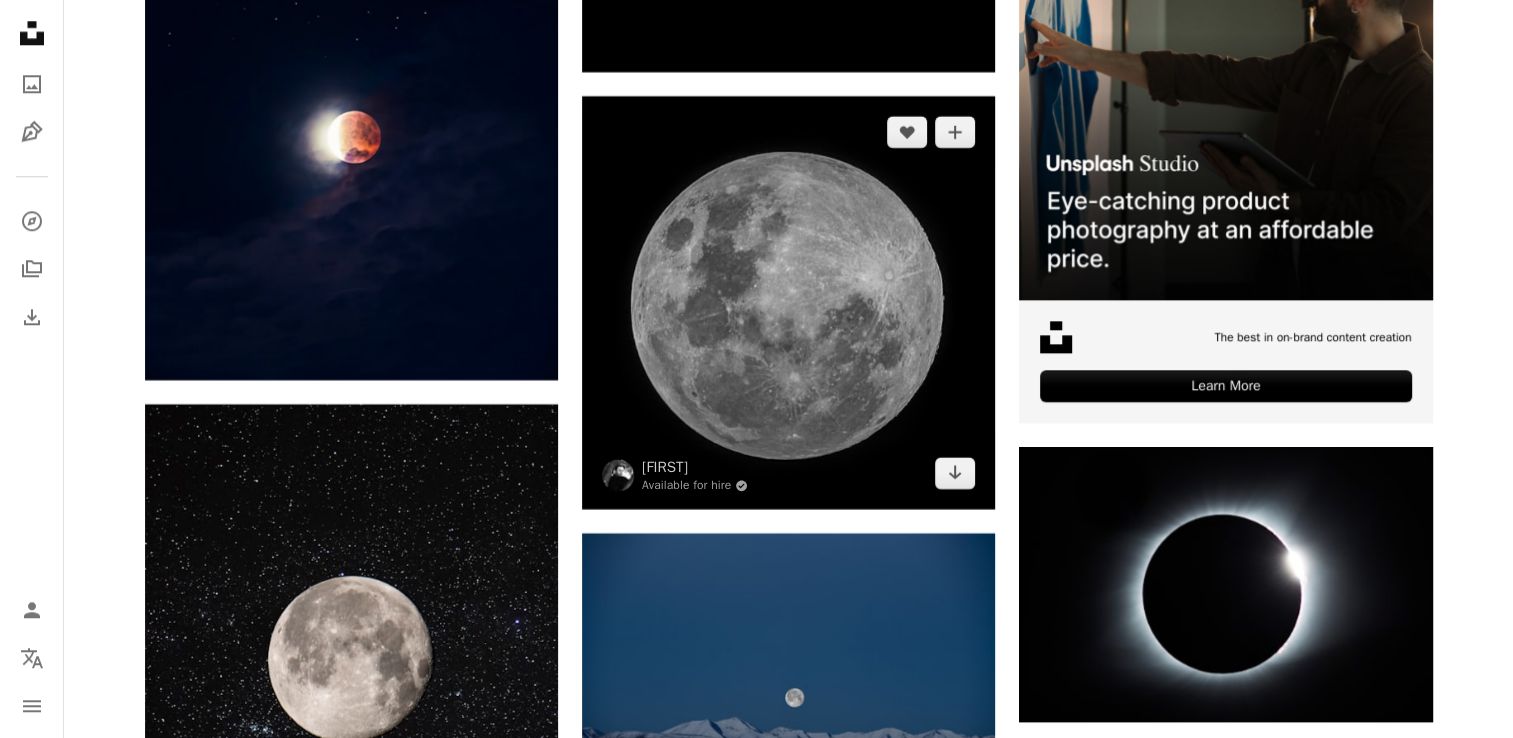 click at bounding box center [788, 302] 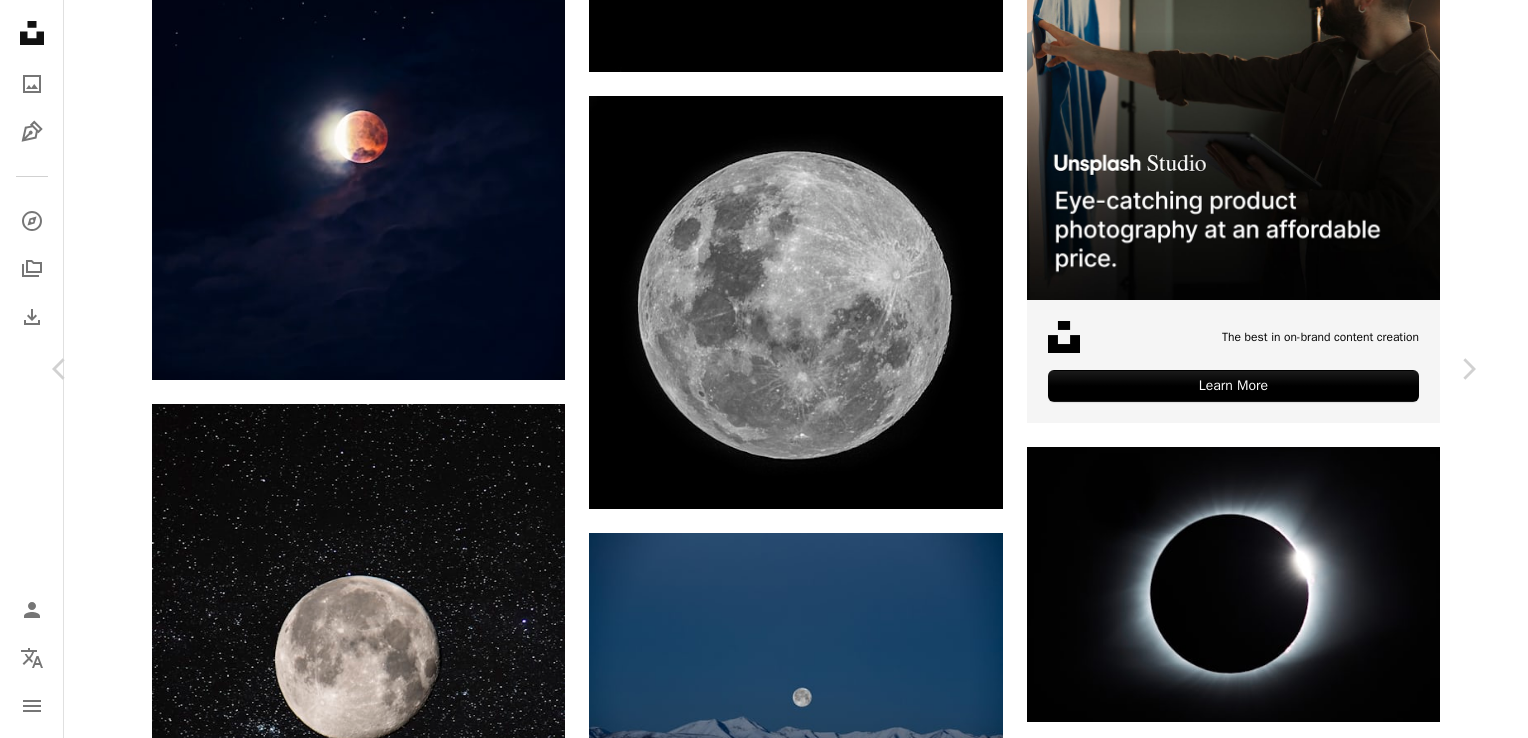 click on "Download free" at bounding box center [1279, 3156] 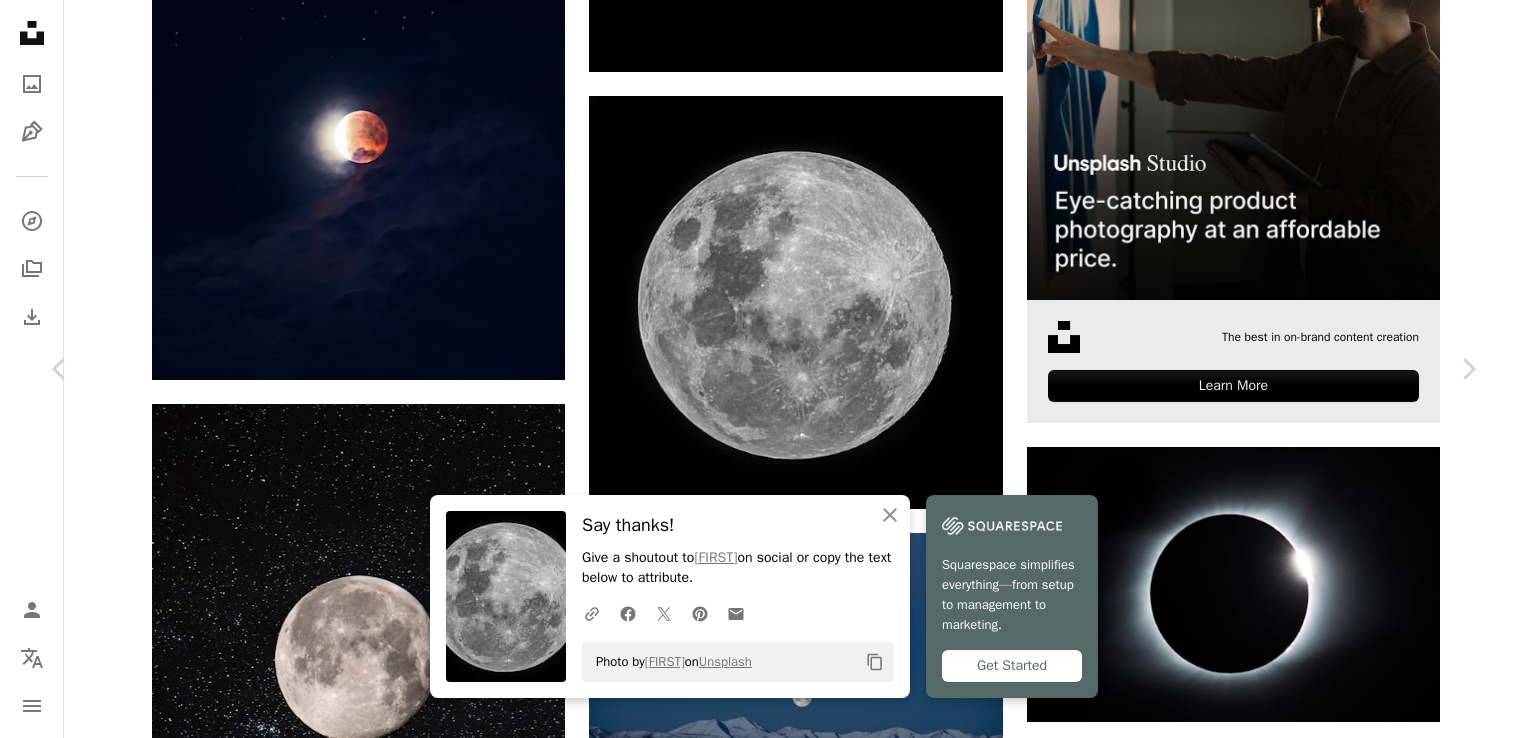click on "An X shape Chevron left Chevron right An X shape Close Say thanks! Give a shoutout to [PERSON] on social or copy the text below to attribute. A URL sharing icon (chains) Facebook icon X (formerly Twitter) icon Pinterest icon An envelope Photo by [PERSON] on Unsplash
Copy content [PERSON] Available for hire A checkmark inside of a circle A heart A plus sign Download free Chevron down Zoom in Views 6,253,262 Downloads 67,474 A forward-right arrow Share Info icon Info More Actions Full moon (b/w)
Taken very early in the evening - only just noticed that the large crater looks turned over on the side. A map marker [CITY] [STATE], [COUNTRY] Calendar outlined Published on [MONTH] [DAY], [YEAR] Camera [BRAND], [MODEL] Safety Free to use under the Unsplash License space moon night universe full moon solar system astronomy outer space the moon astrophotography sphere grayscale astro full lunar fullmoon b/w grey" at bounding box center [764, 3478] 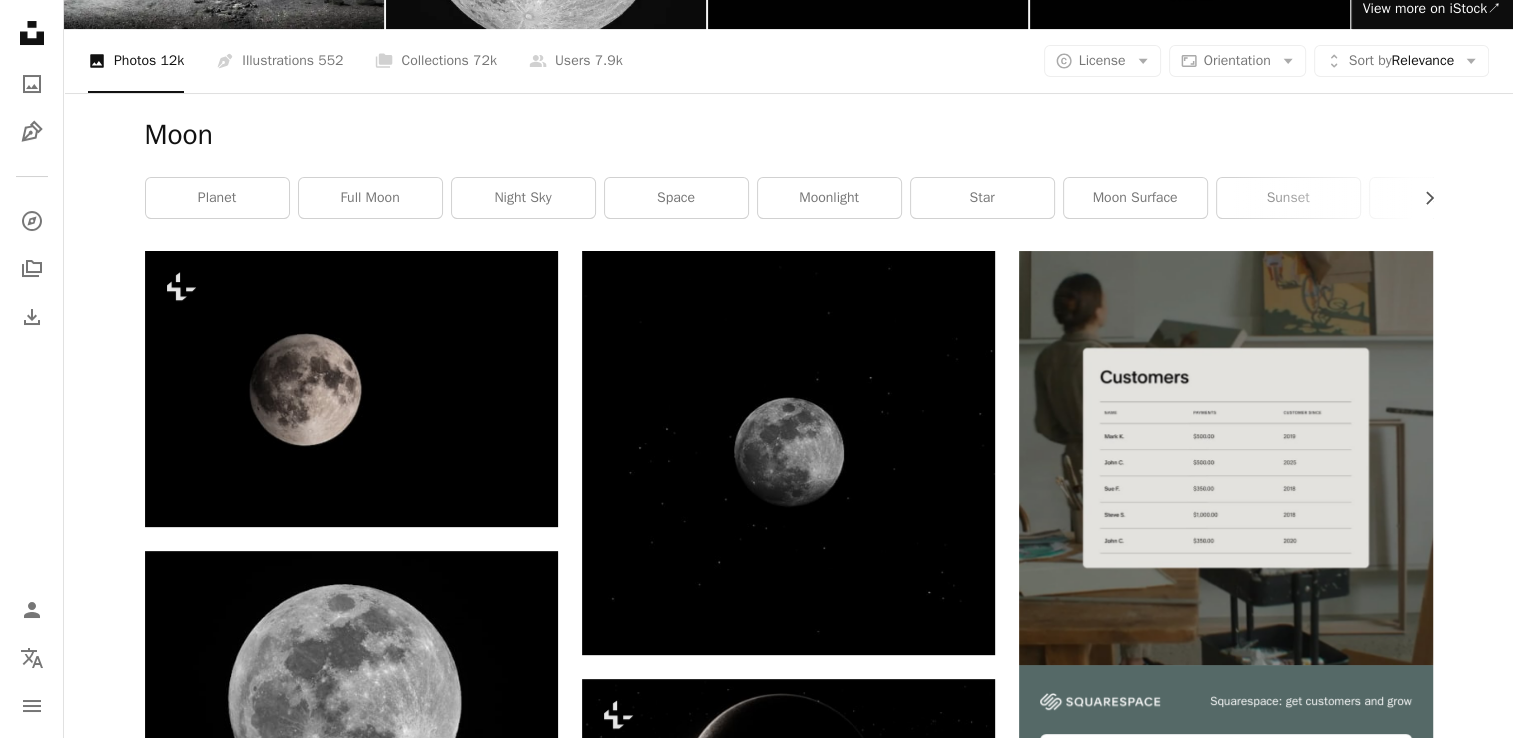 scroll, scrollTop: 0, scrollLeft: 0, axis: both 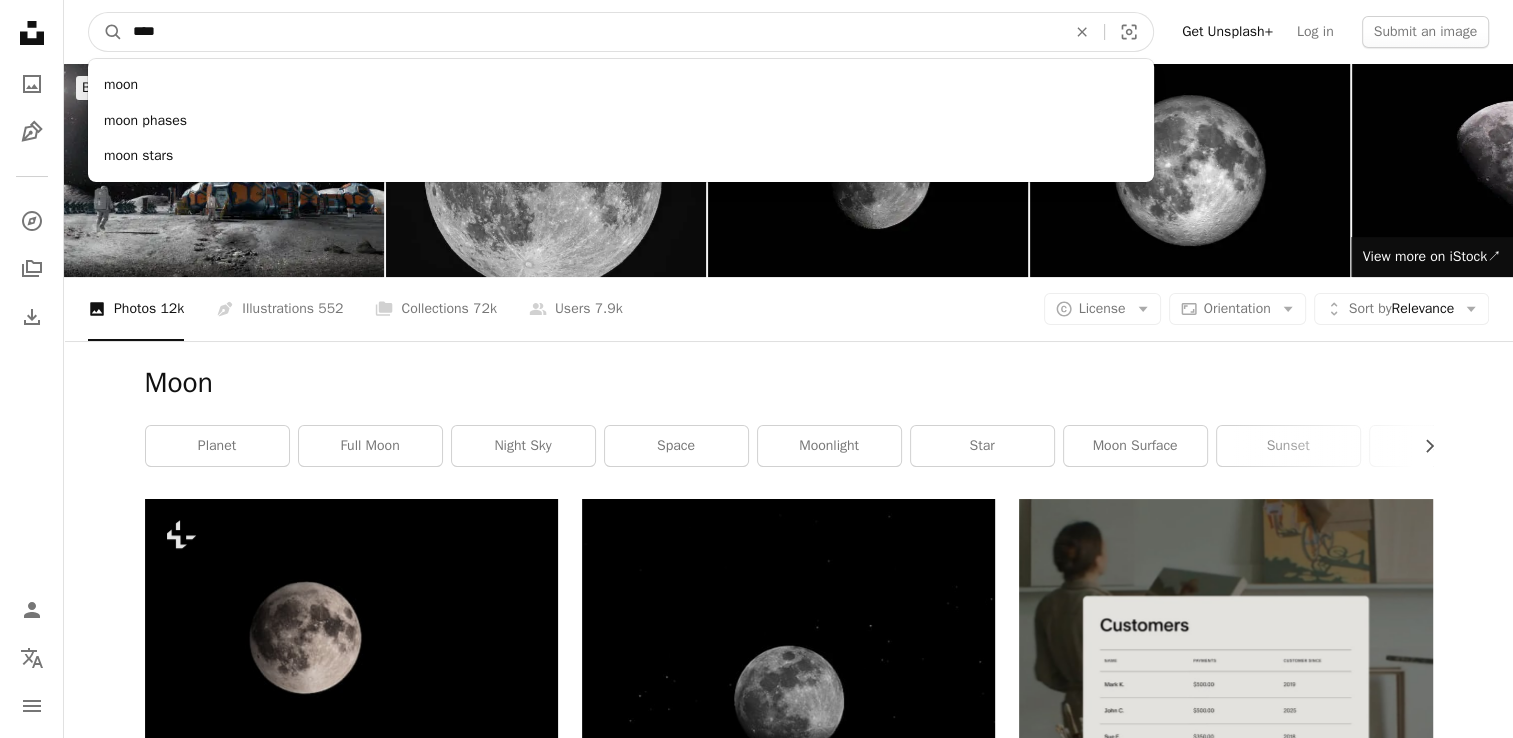 drag, startPoint x: 721, startPoint y: 23, endPoint x: 123, endPoint y: 33, distance: 598.0836 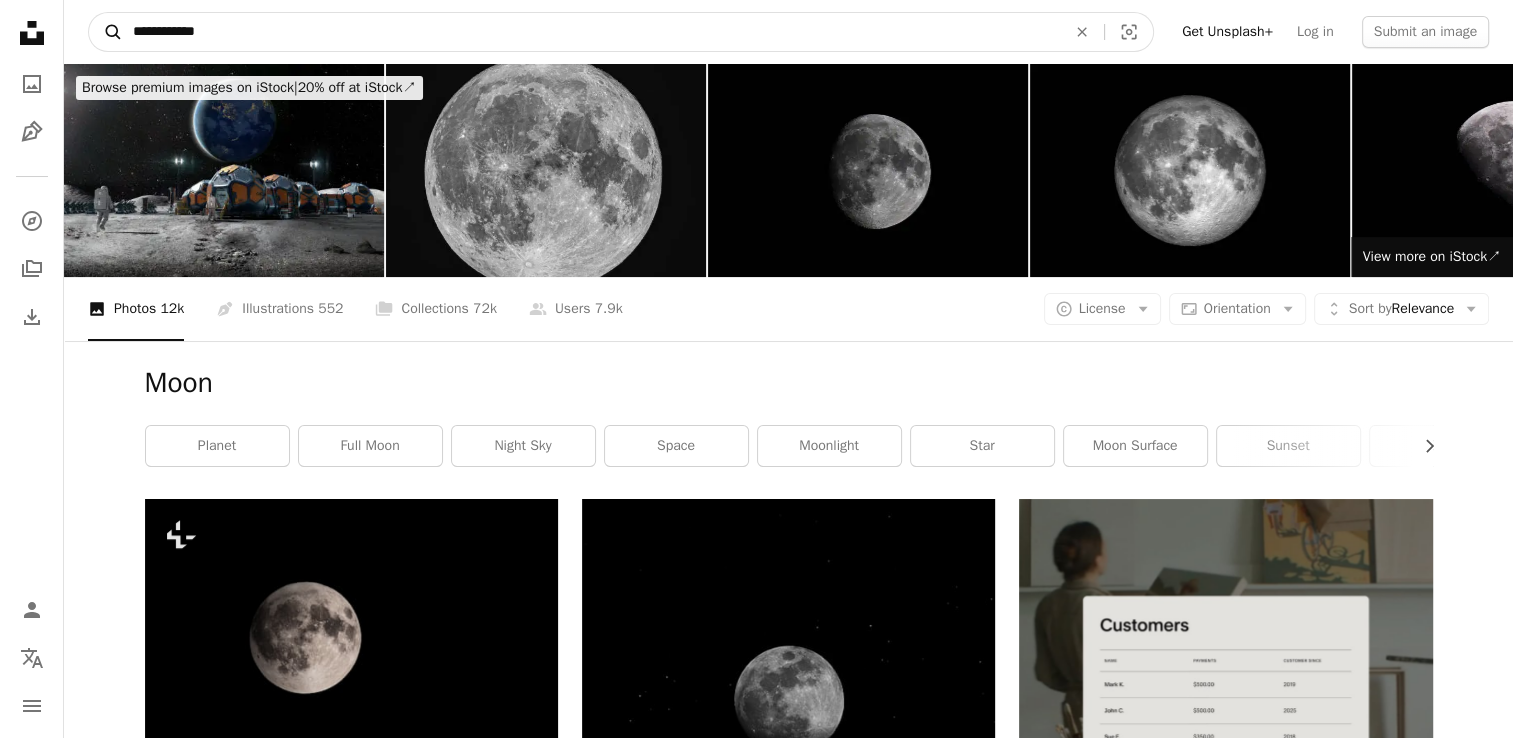 type on "**********" 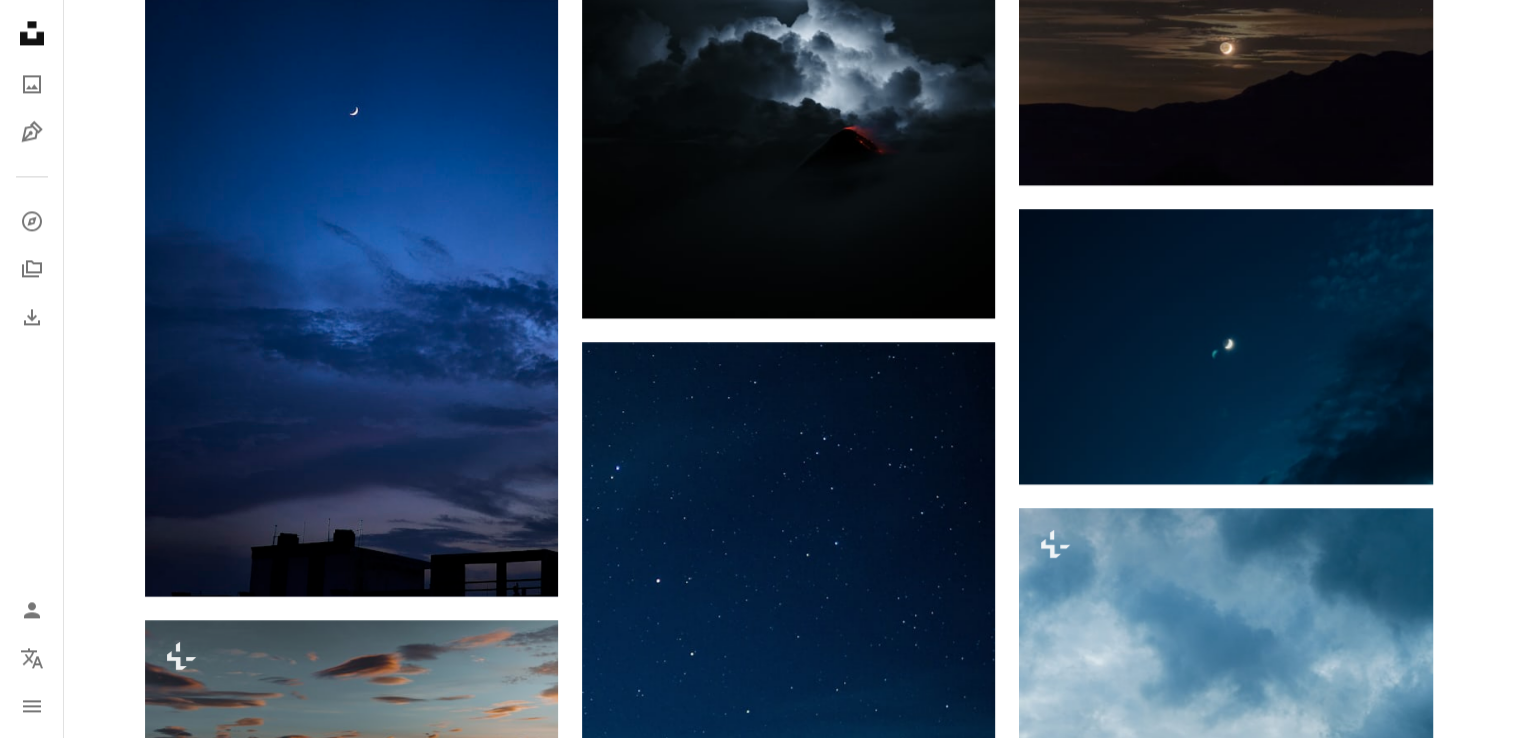 scroll, scrollTop: 3215, scrollLeft: 0, axis: vertical 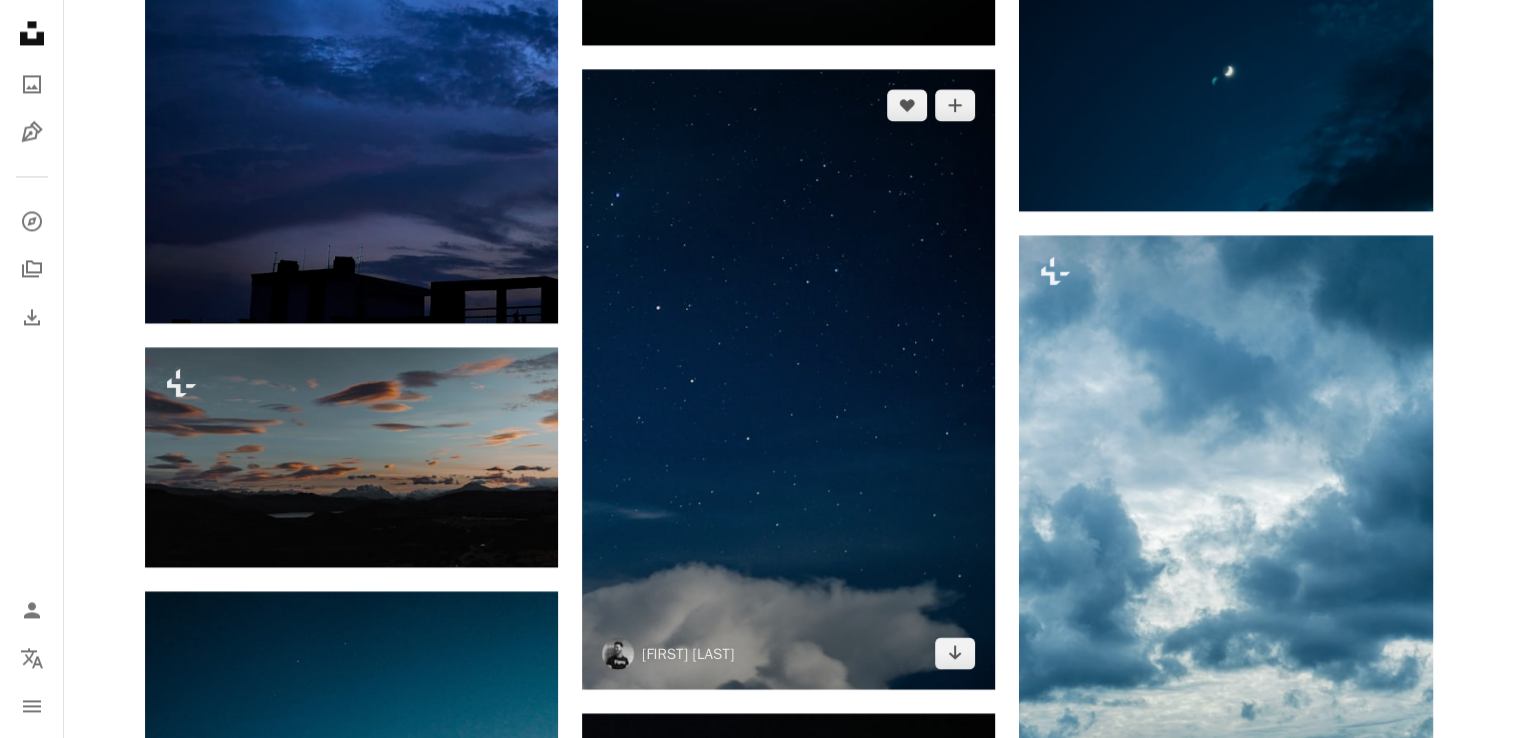 click at bounding box center [788, 379] 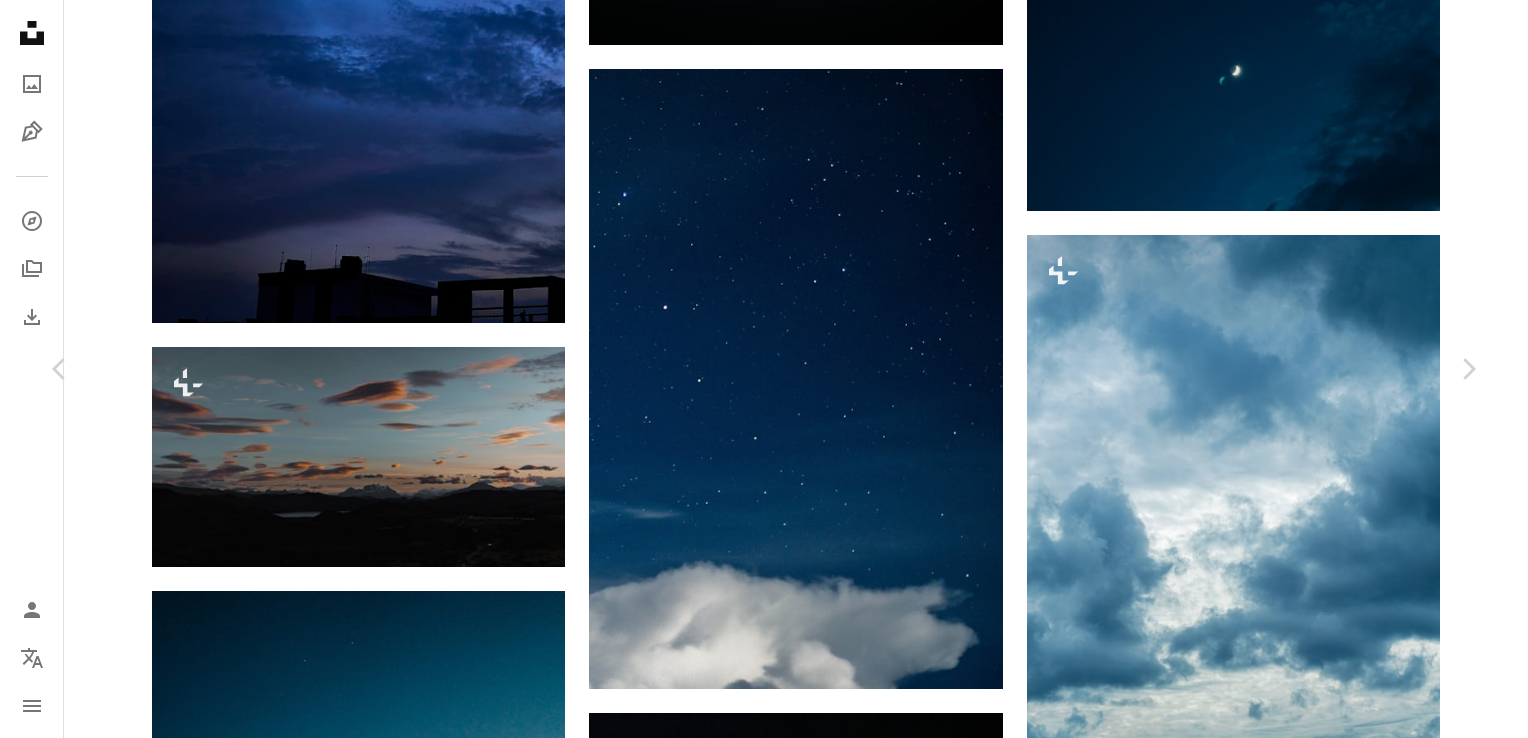 click on "Download free" at bounding box center (1279, 4218) 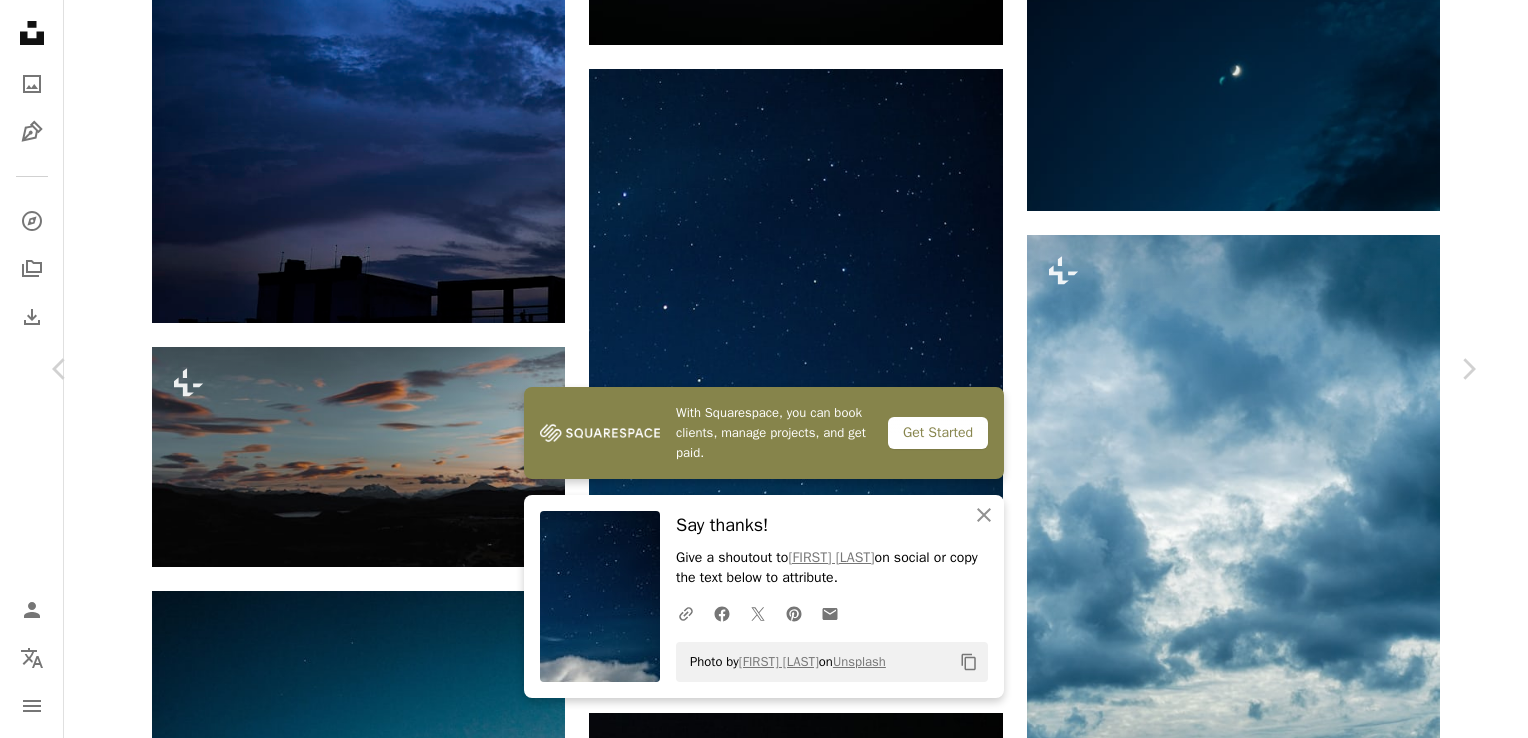 click on "An X shape Chevron left Chevron right With Squarespace, you can book clients, manage projects, and get paid. Get Started An X shape Close Say thanks! Give a shoutout to  [FIRST] [LAST]  on social or copy the text below to attribute. A URL sharing icon (chains) Facebook icon X (formerly Twitter) icon Pinterest icon An envelope Photo by  [FIRST] [LAST]  on  Unsplash
Copy content [FIRST] [LAST]  [USERNAME] A heart A plus sign Download free Chevron down Zoom in Views 34,365,540 Downloads 1,261,971 Featured in Photos A forward-right arrow Share Info icon Info More Actions https://etsy.me/2THN4BW – Buy premium canvas prints and more here Calendar outlined Published on  August 30, 2016 Camera Canon, EOS 700D Safety Free to use under the  Unsplash License night sky cloud stars star night sky wallpaper star wallpaper cloud wallpaper cloud background star background wallpaper background space blue night grey Creative Commons images Browse premium related images on iStock  |  View more on iStock  ↗" at bounding box center (764, 4540) 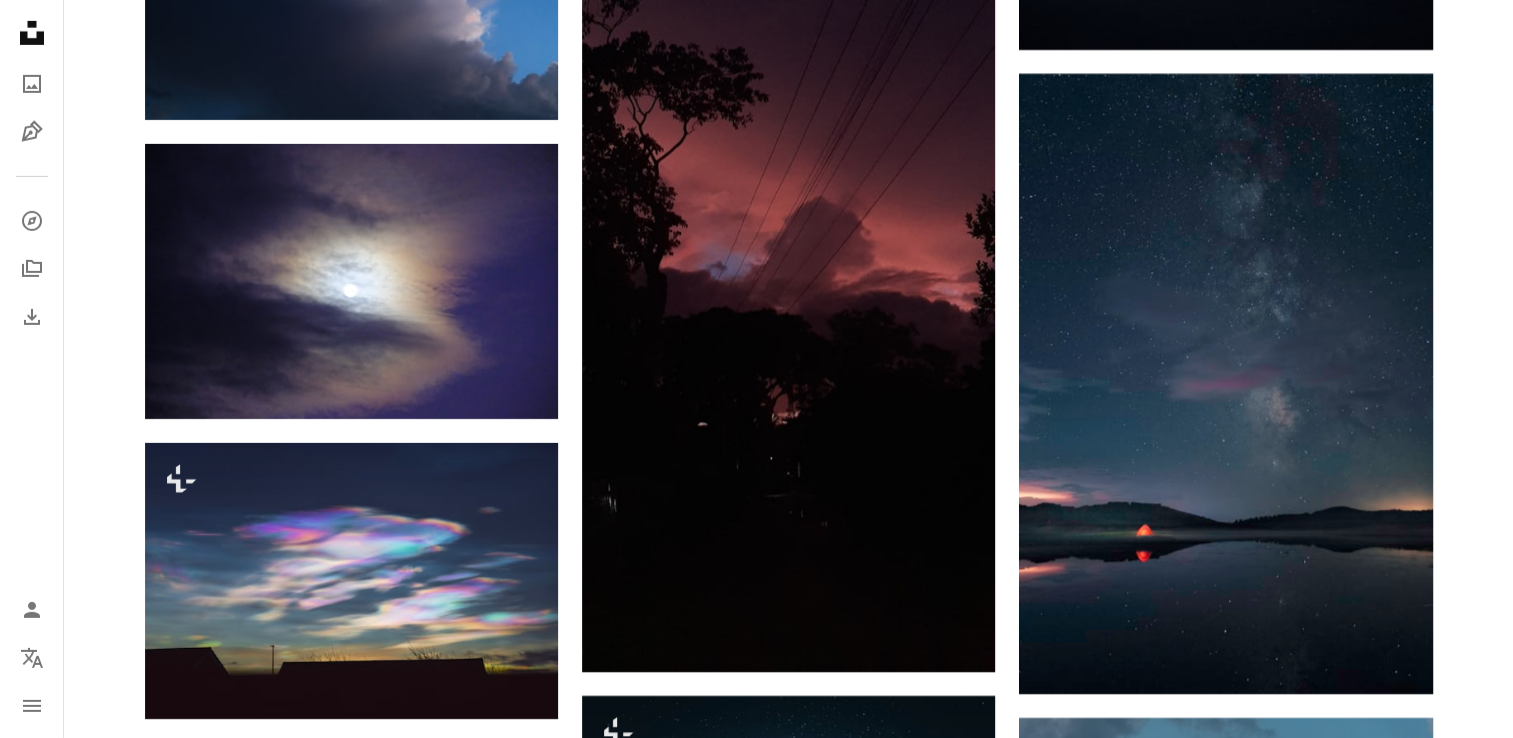 scroll, scrollTop: 6716, scrollLeft: 0, axis: vertical 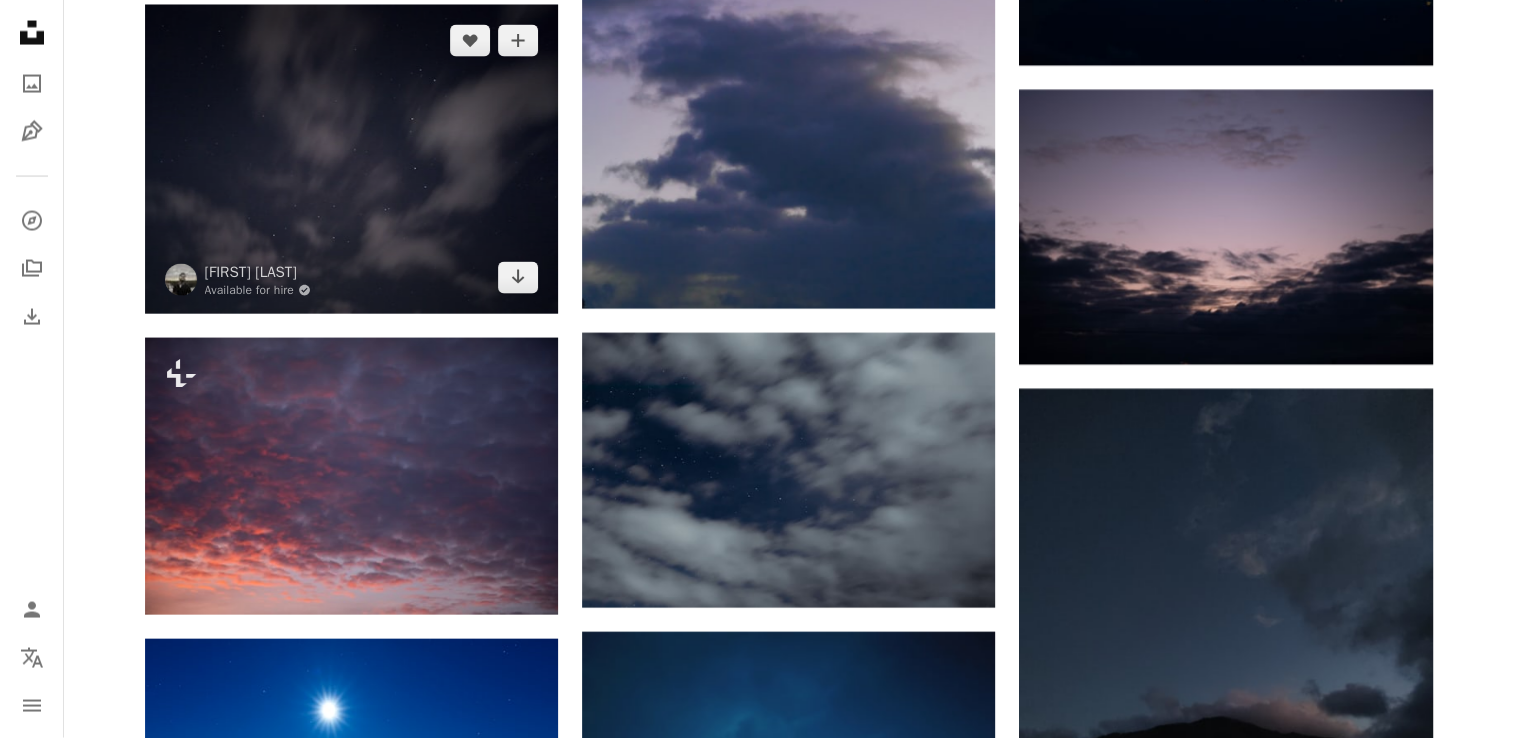 click at bounding box center [351, 159] 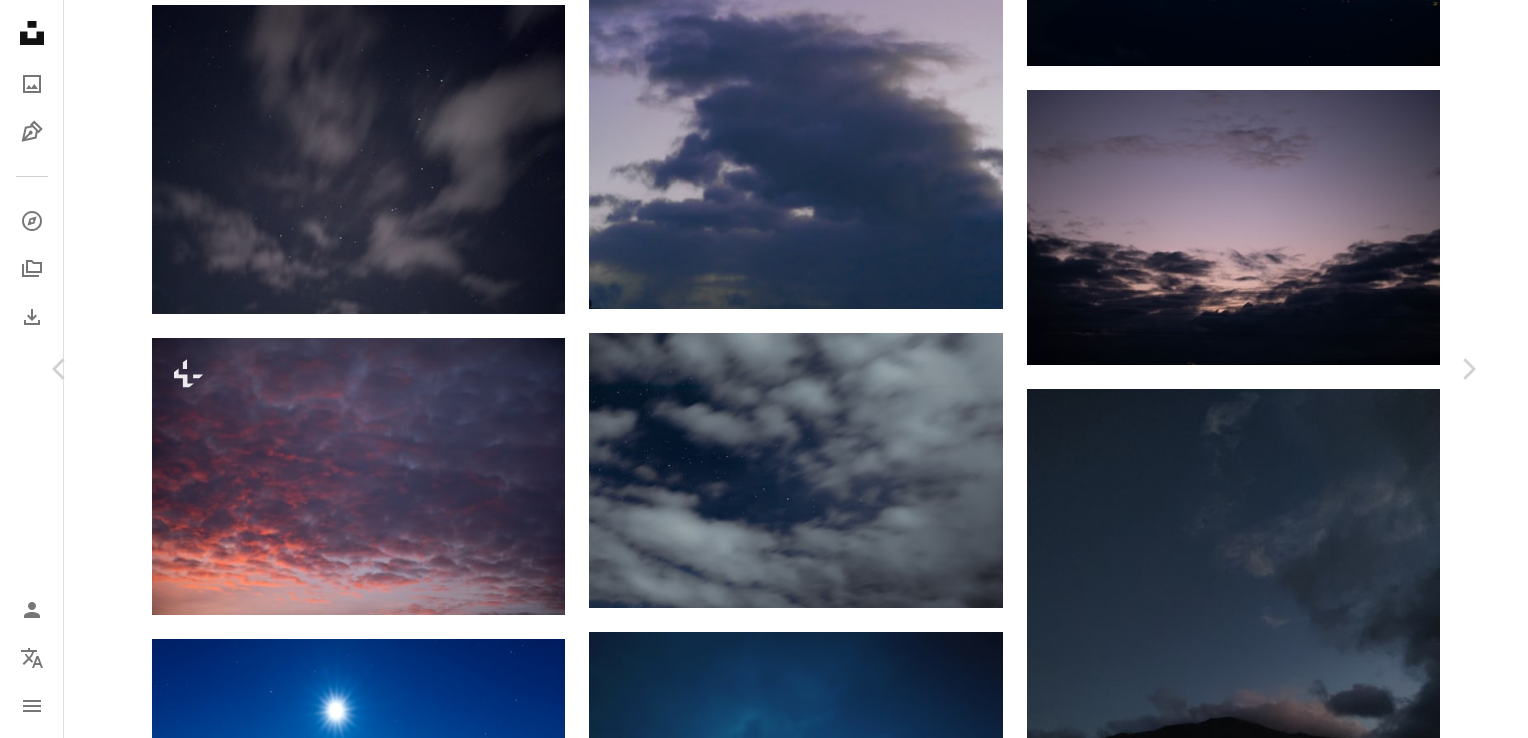 click on "Download free" at bounding box center [1279, 3734] 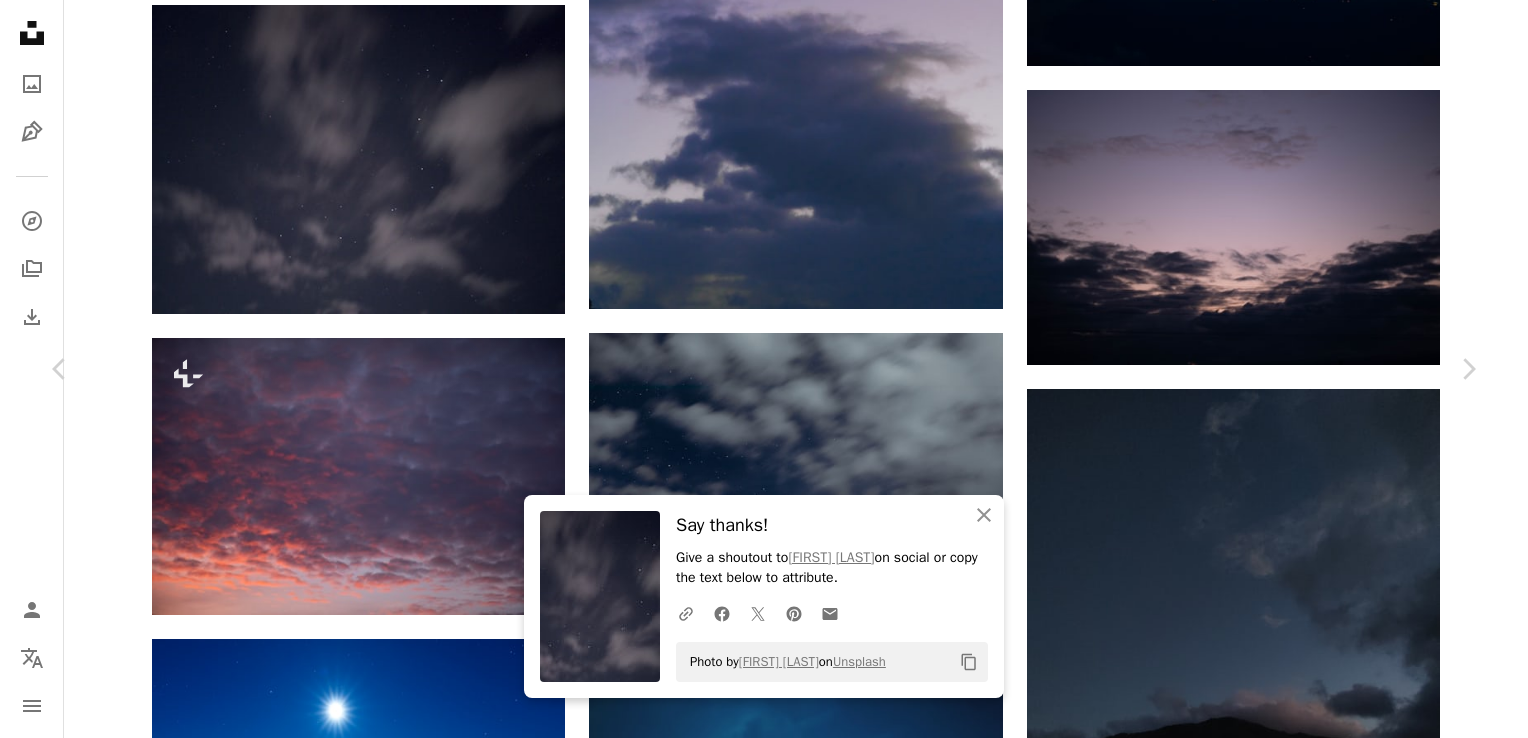 click on "An X shape Chevron left Chevron right An X shape Close Say thanks! Give a shoutout to [PERSON] on social or copy the text below to attribute. A URL sharing icon (chains) Facebook icon X (formerly Twitter) icon Pinterest icon An envelope Photo by [PERSON] on Unsplash
Copy content [PERSON] Available for hire A checkmark inside of a circle A heart A plus sign Download free Chevron down Zoom in Views 9,889 Downloads 111 A forward-right arrow Share Info icon Info More Actions A map marker [ADDRESS], [CITY], [STATE], [COUNTRY] Calendar outlined Published on [MONTH] [DAY], [YEAR] Camera [BRAND], [MODEL] Safety Free to use under the Unsplash License space night sky night clouds long exposure land moon light [COUNTRY] universe grey starry sky [STATE] outdoors astronomy outer space flare HD Wallpapers Browse premium related images on iStock  |  Save 20% with code UNSPLASH20 View more on iStock  ↗ Related images A heart A plus sign [FIRST] [LAST] Available for hire A heart For" at bounding box center (764, 4056) 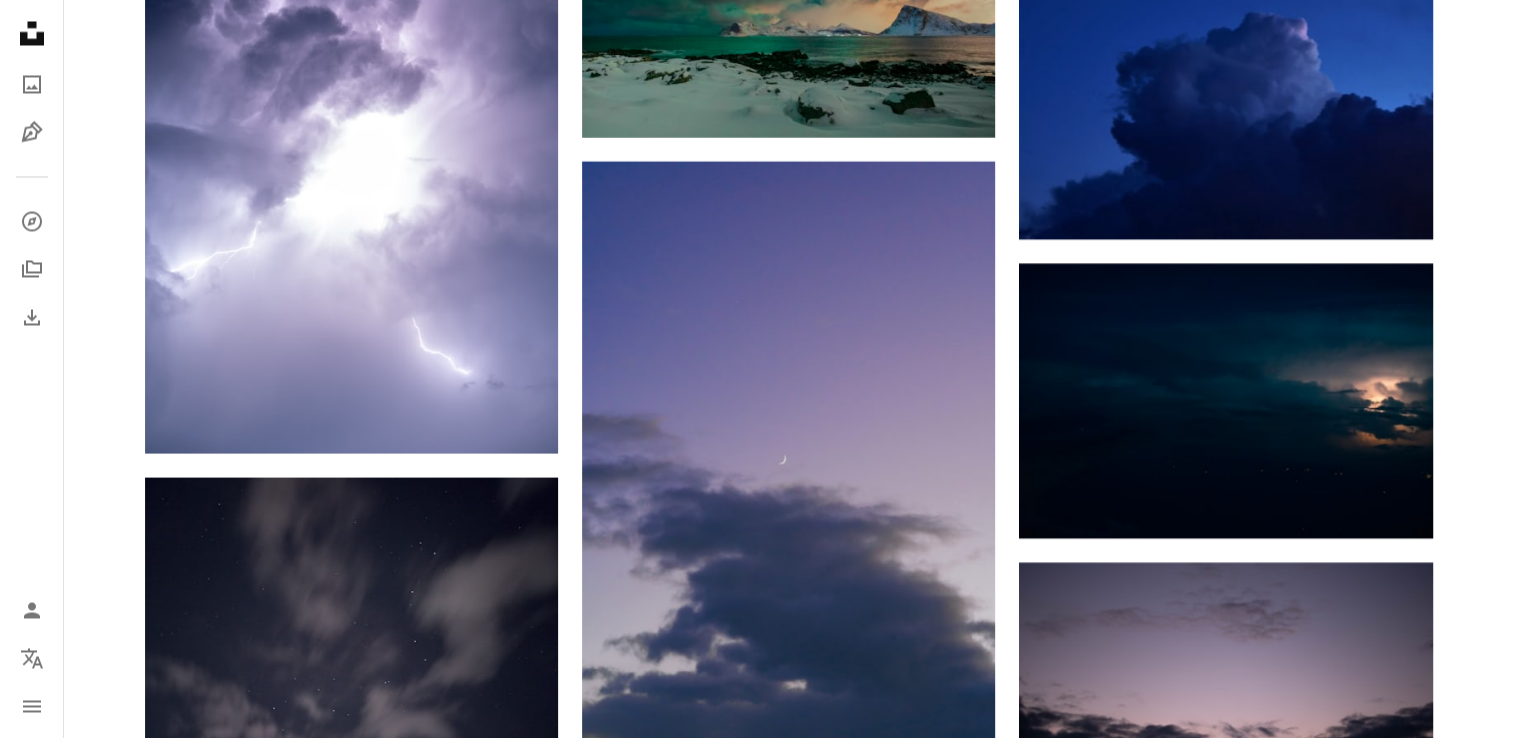 scroll, scrollTop: 0, scrollLeft: 0, axis: both 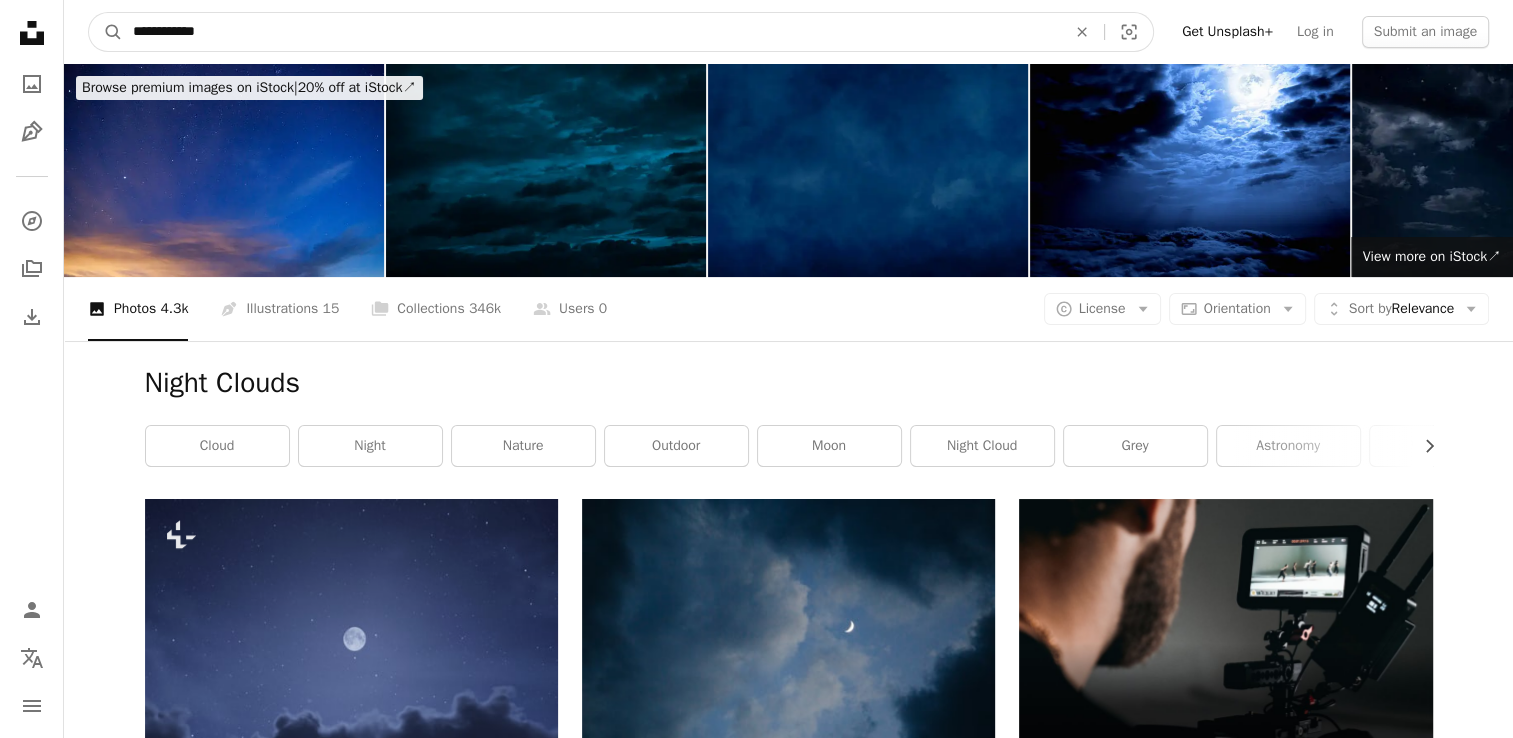 click on "**********" at bounding box center [591, 32] 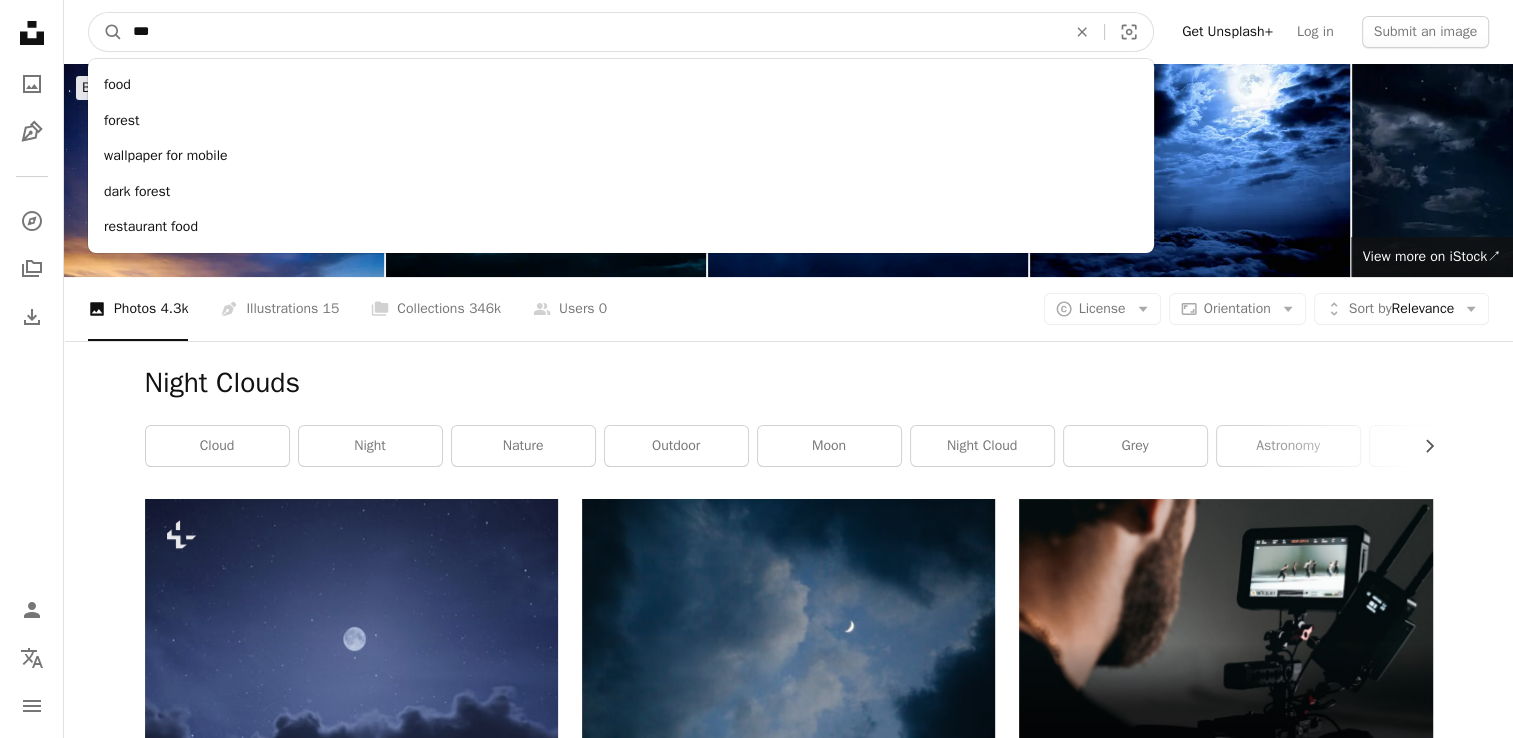 type on "***" 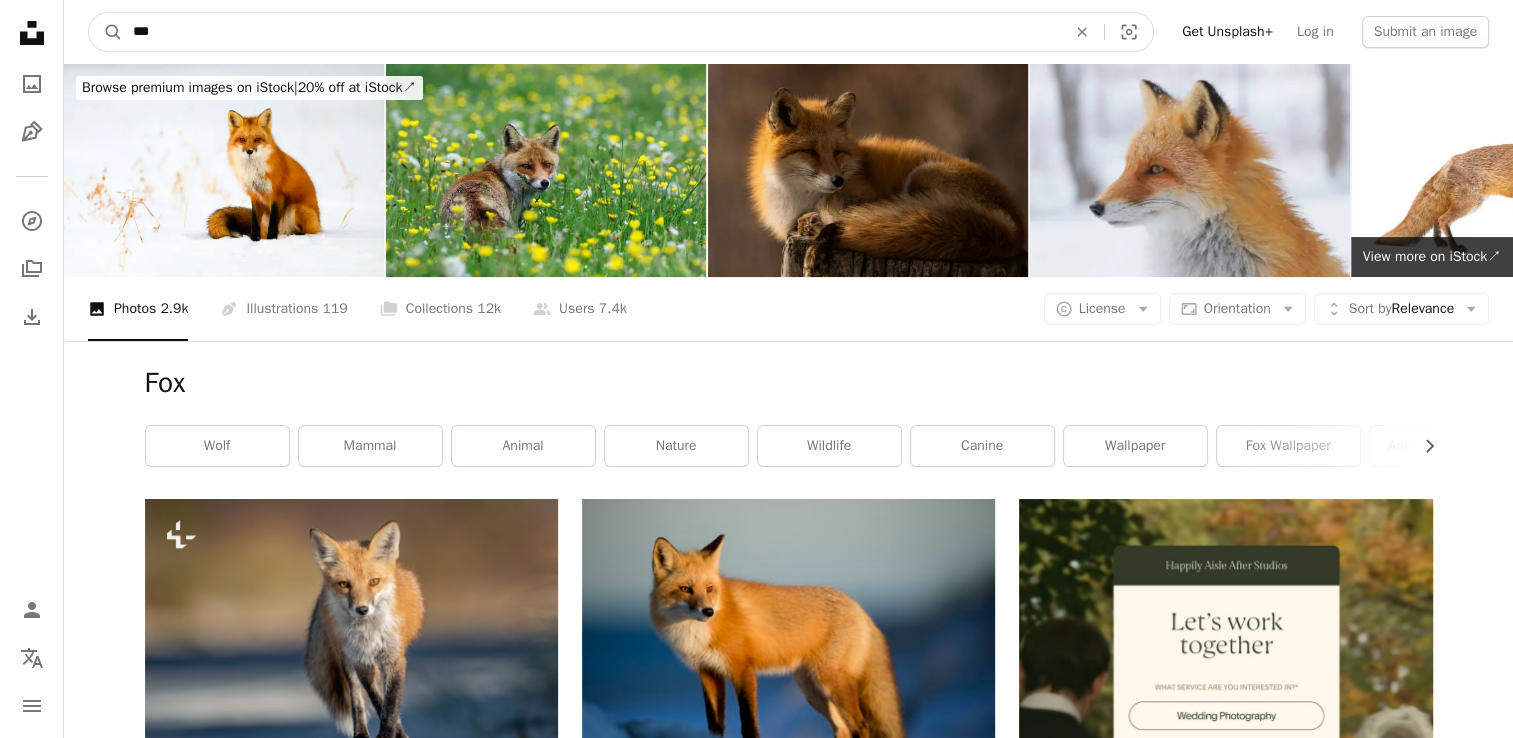 click on "***" at bounding box center (591, 32) 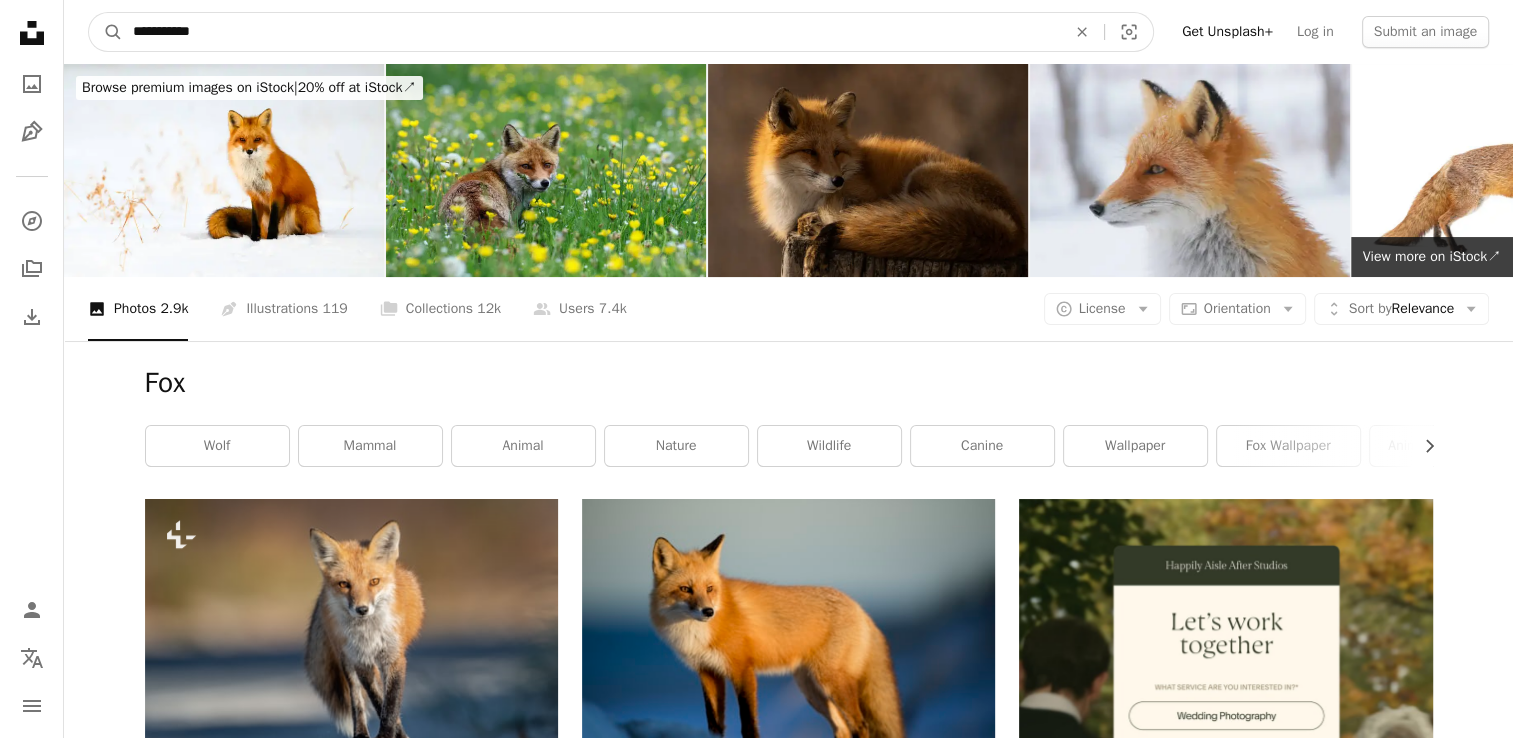 type on "**********" 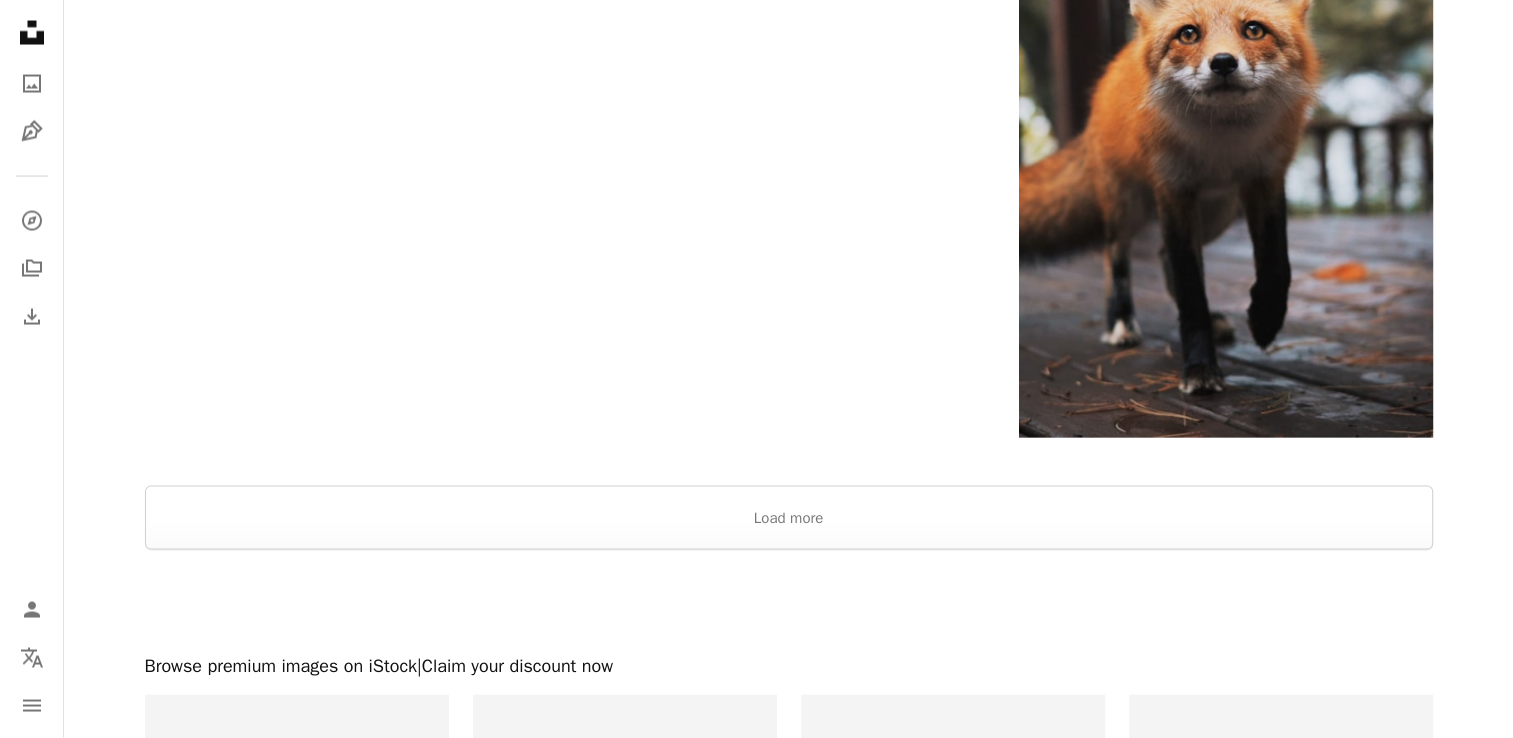 scroll, scrollTop: 4076, scrollLeft: 0, axis: vertical 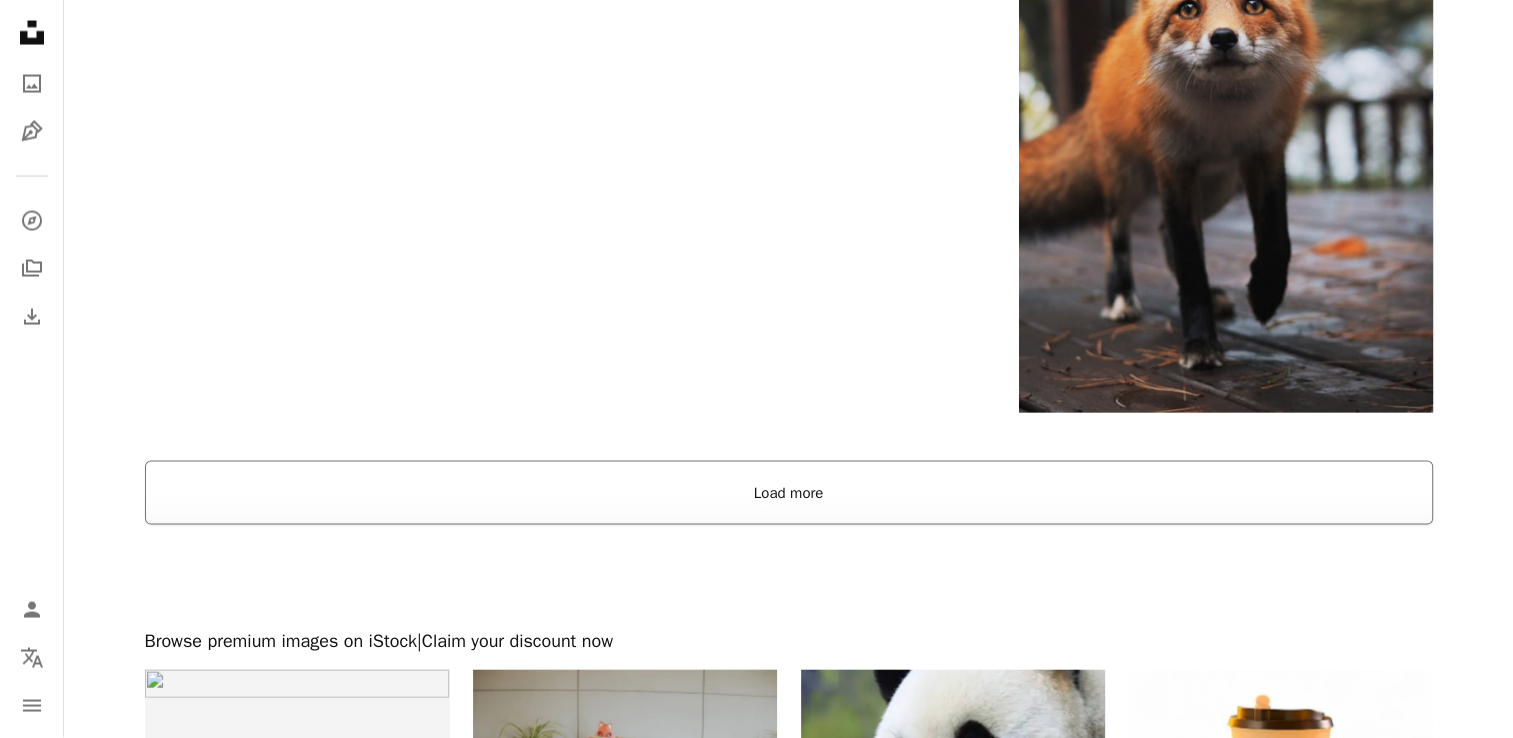 click on "Load more" at bounding box center (789, 493) 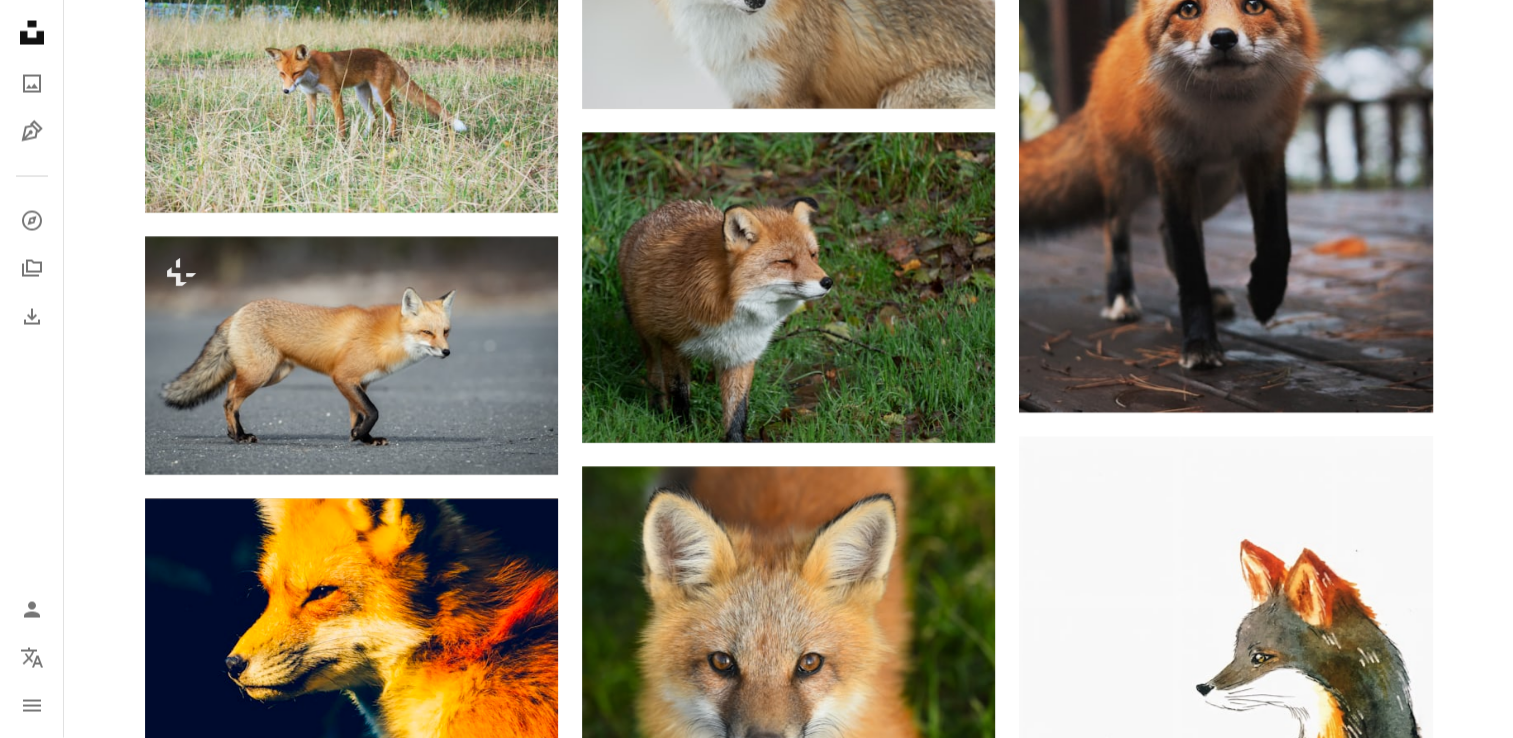 scroll, scrollTop: 3430, scrollLeft: 0, axis: vertical 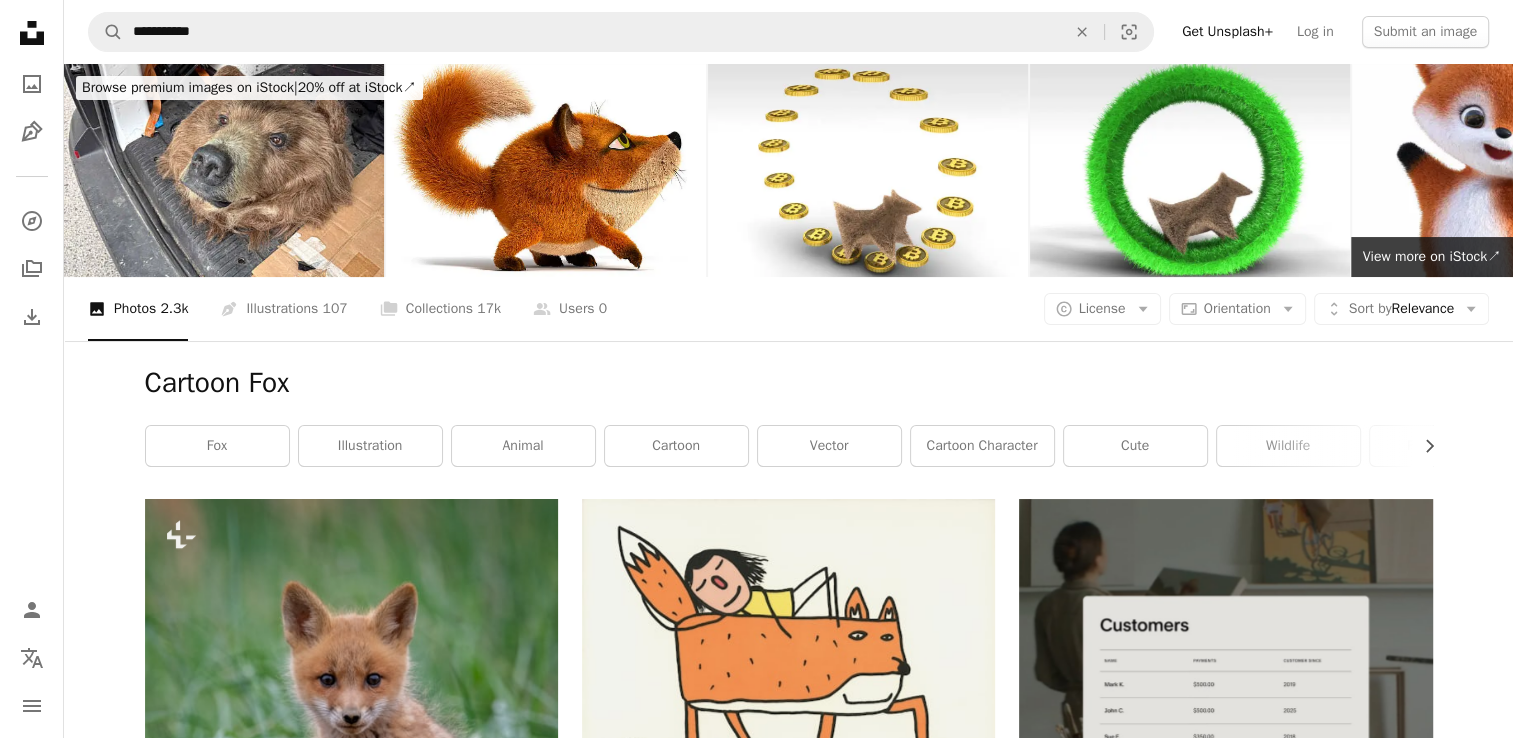 click on "**********" at bounding box center (788, 32) 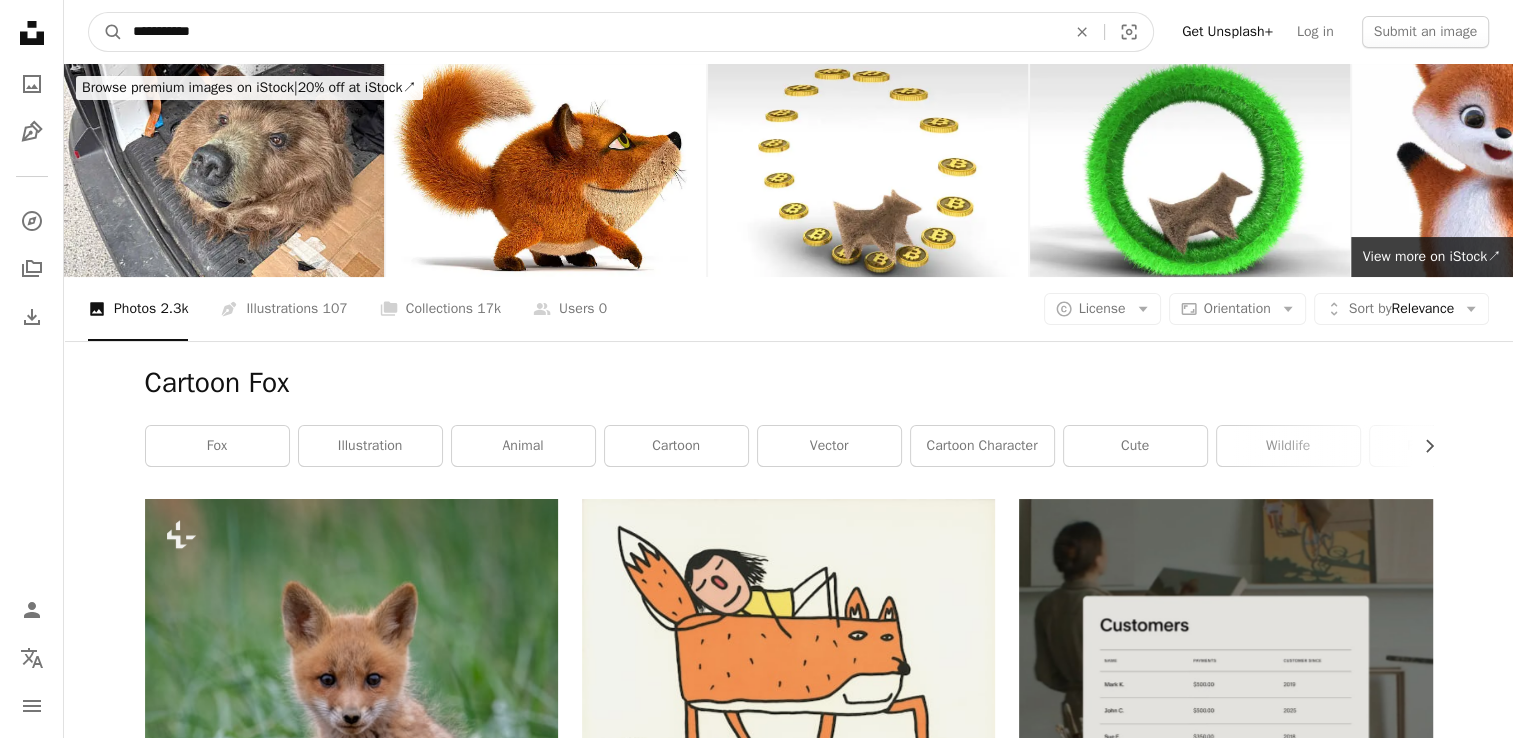 click on "**********" at bounding box center (591, 32) 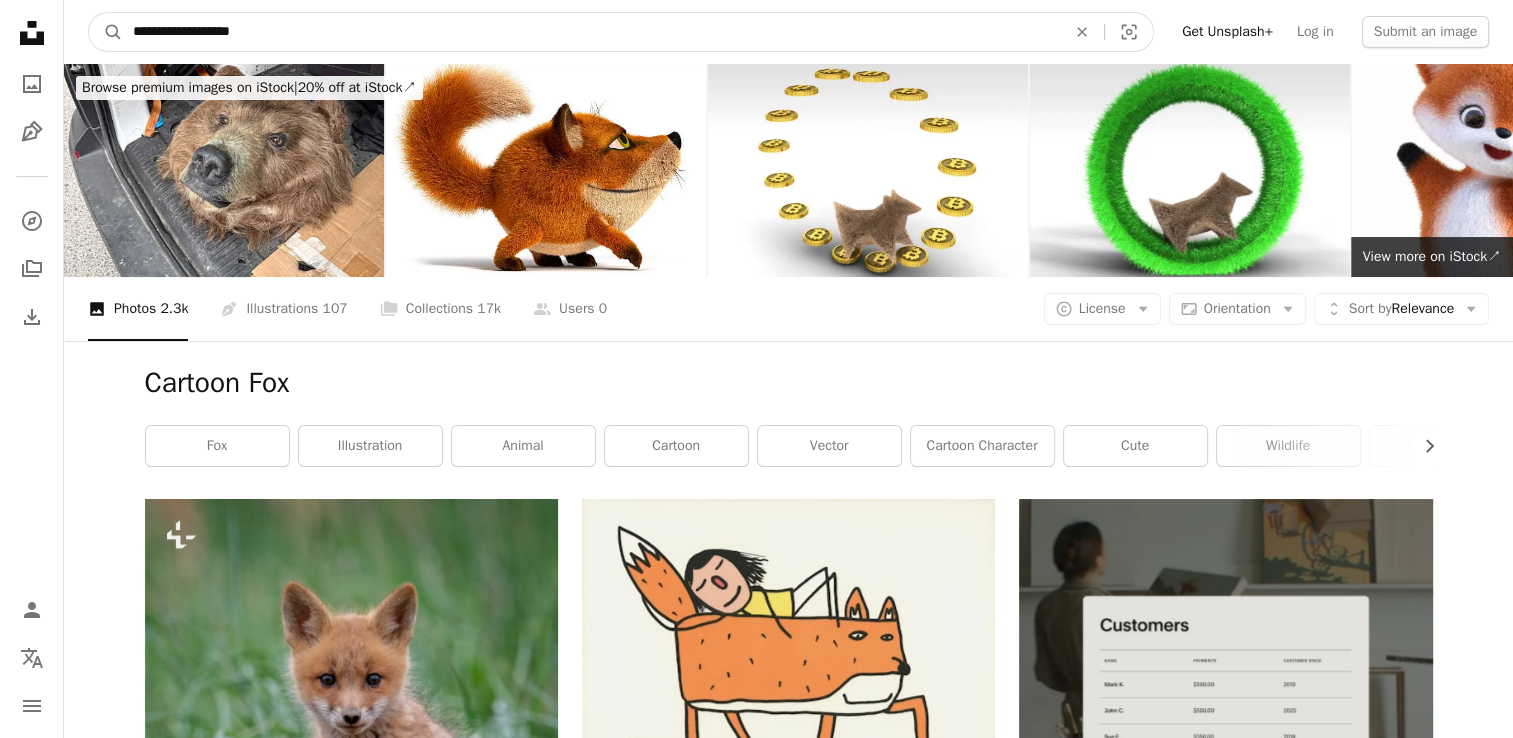 type on "**********" 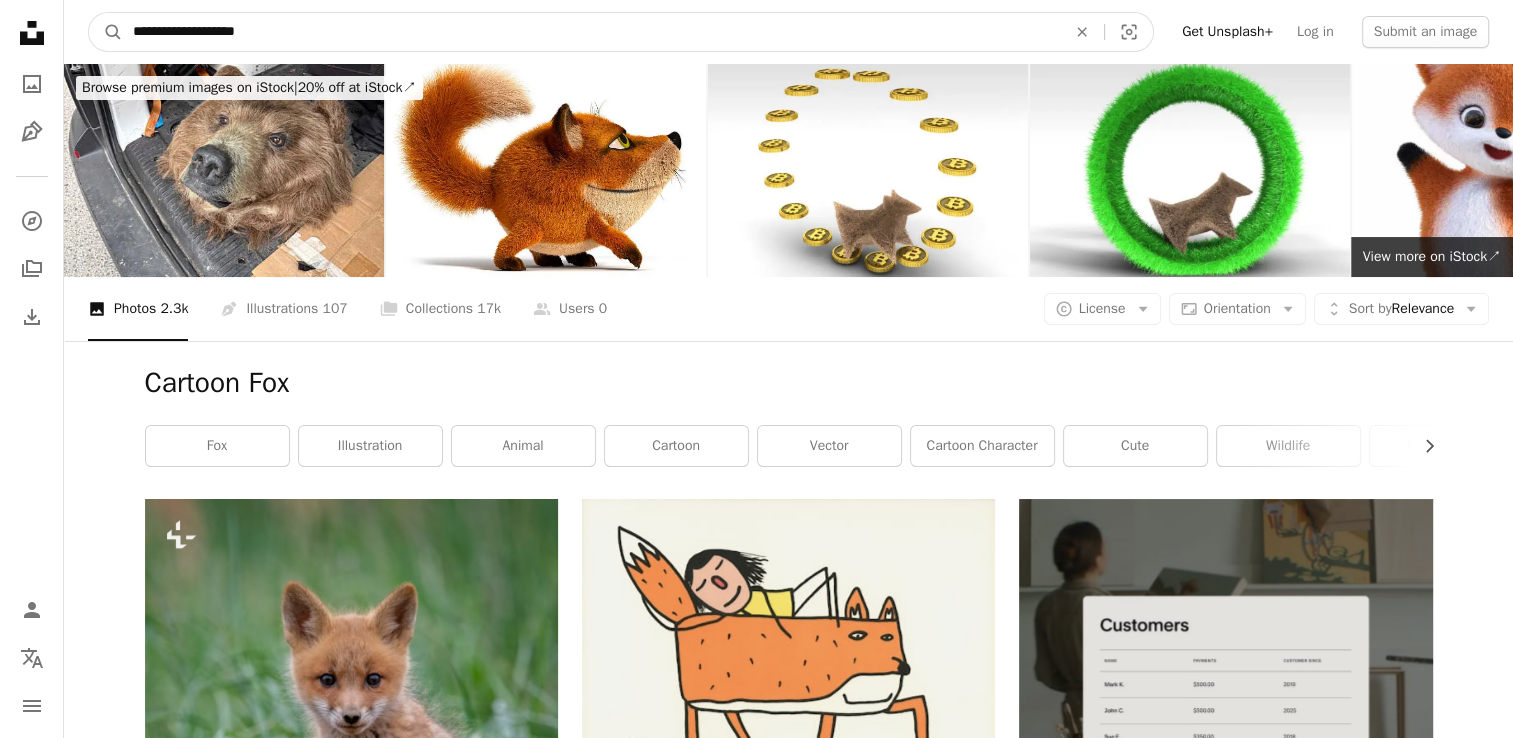 click on "A magnifying glass" at bounding box center [106, 32] 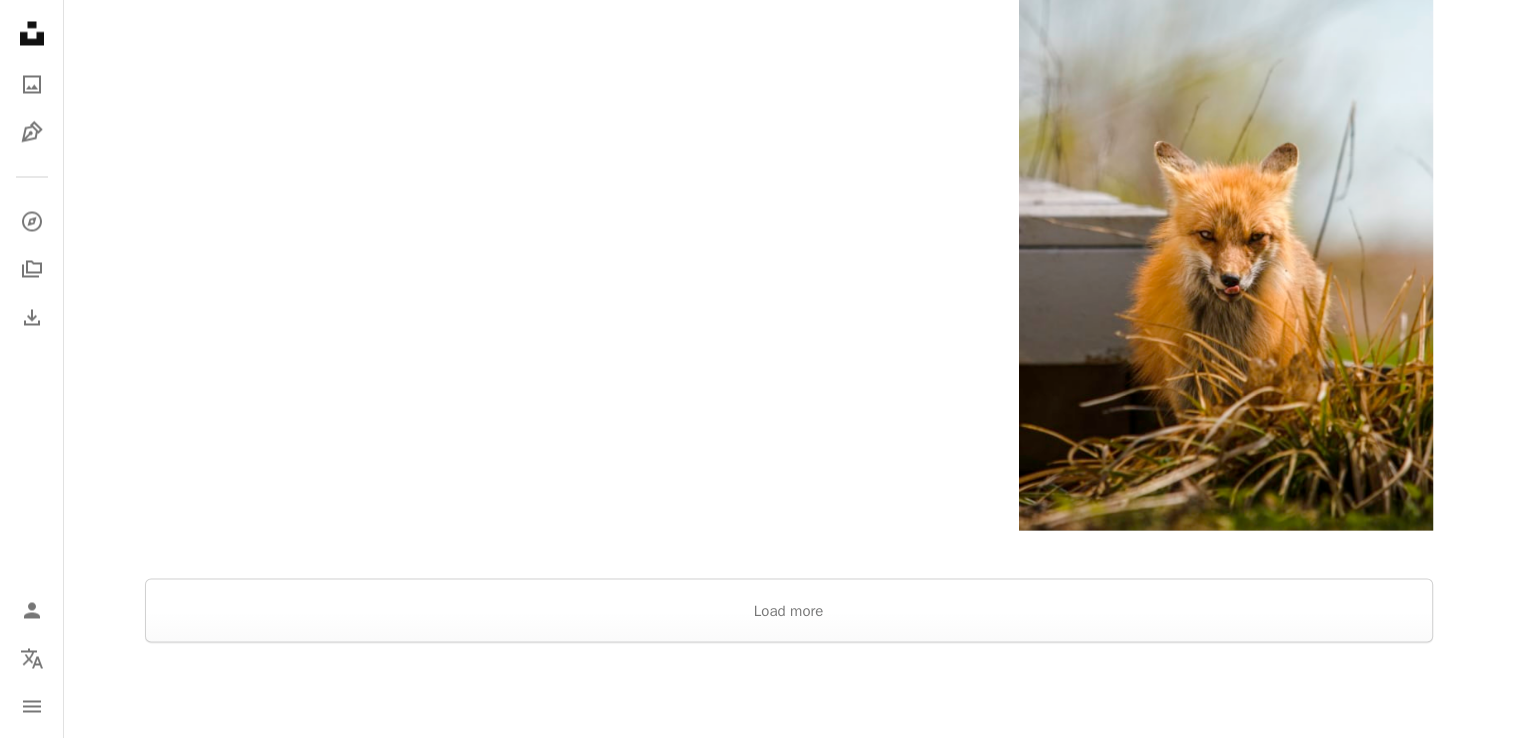 scroll, scrollTop: 3724, scrollLeft: 0, axis: vertical 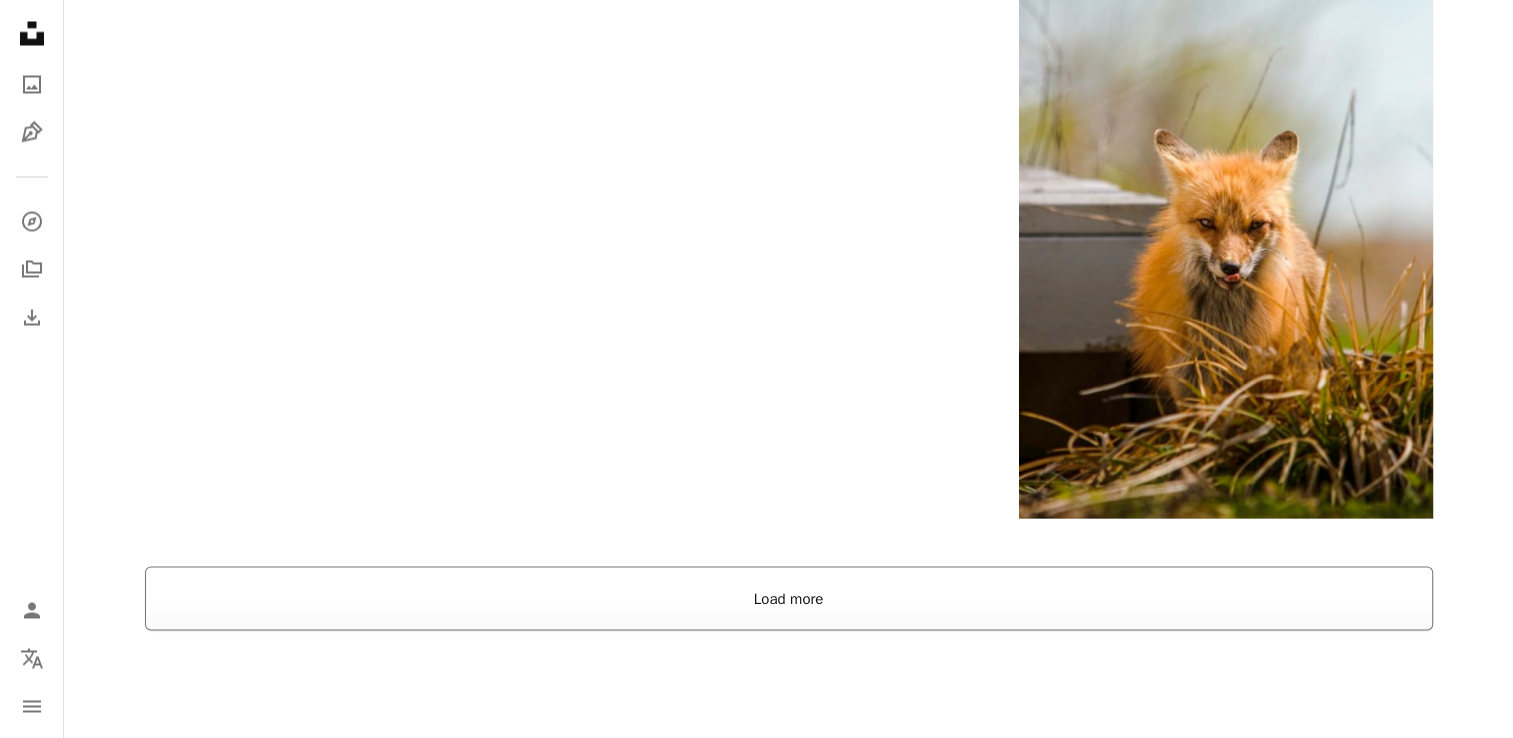 click on "Load more" at bounding box center [789, 598] 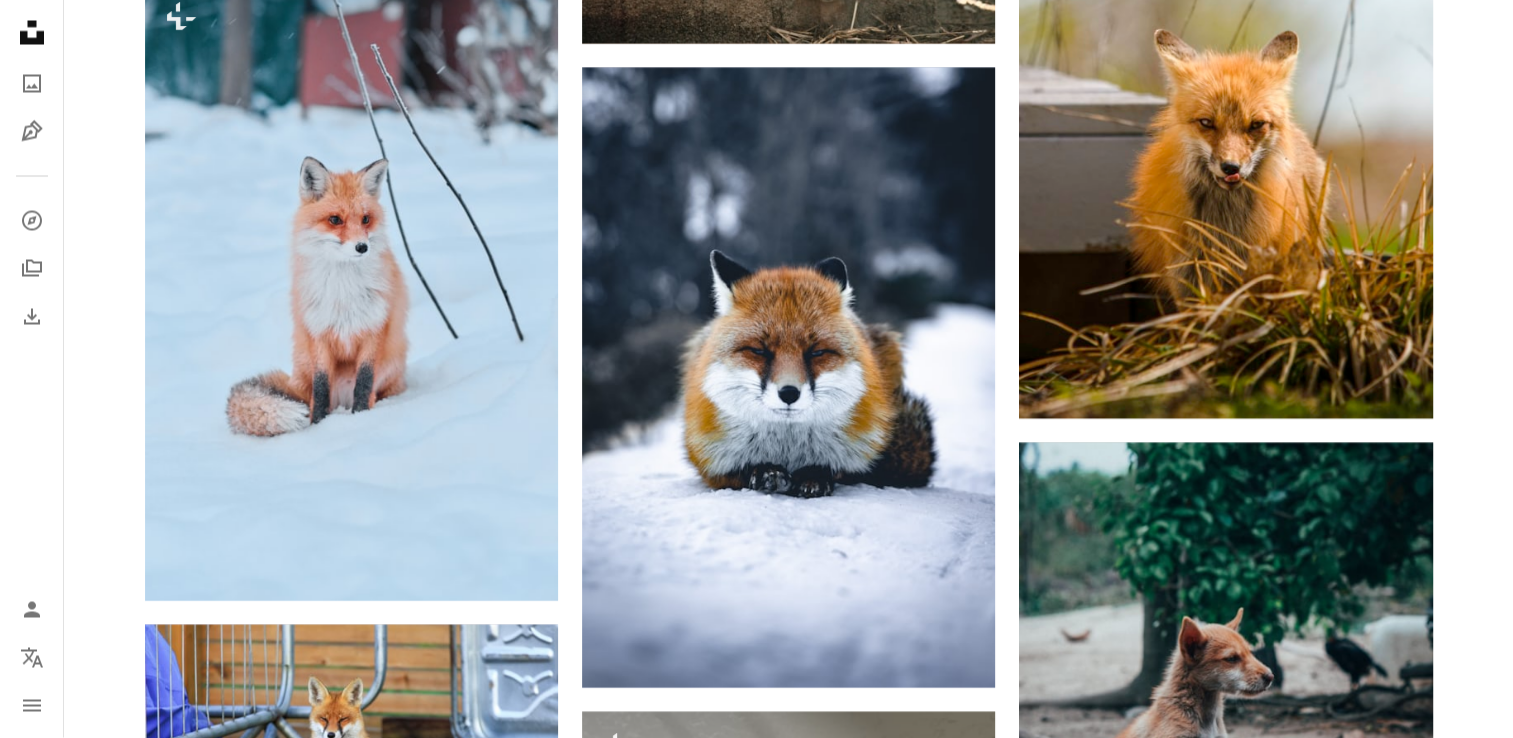scroll, scrollTop: 3831, scrollLeft: 0, axis: vertical 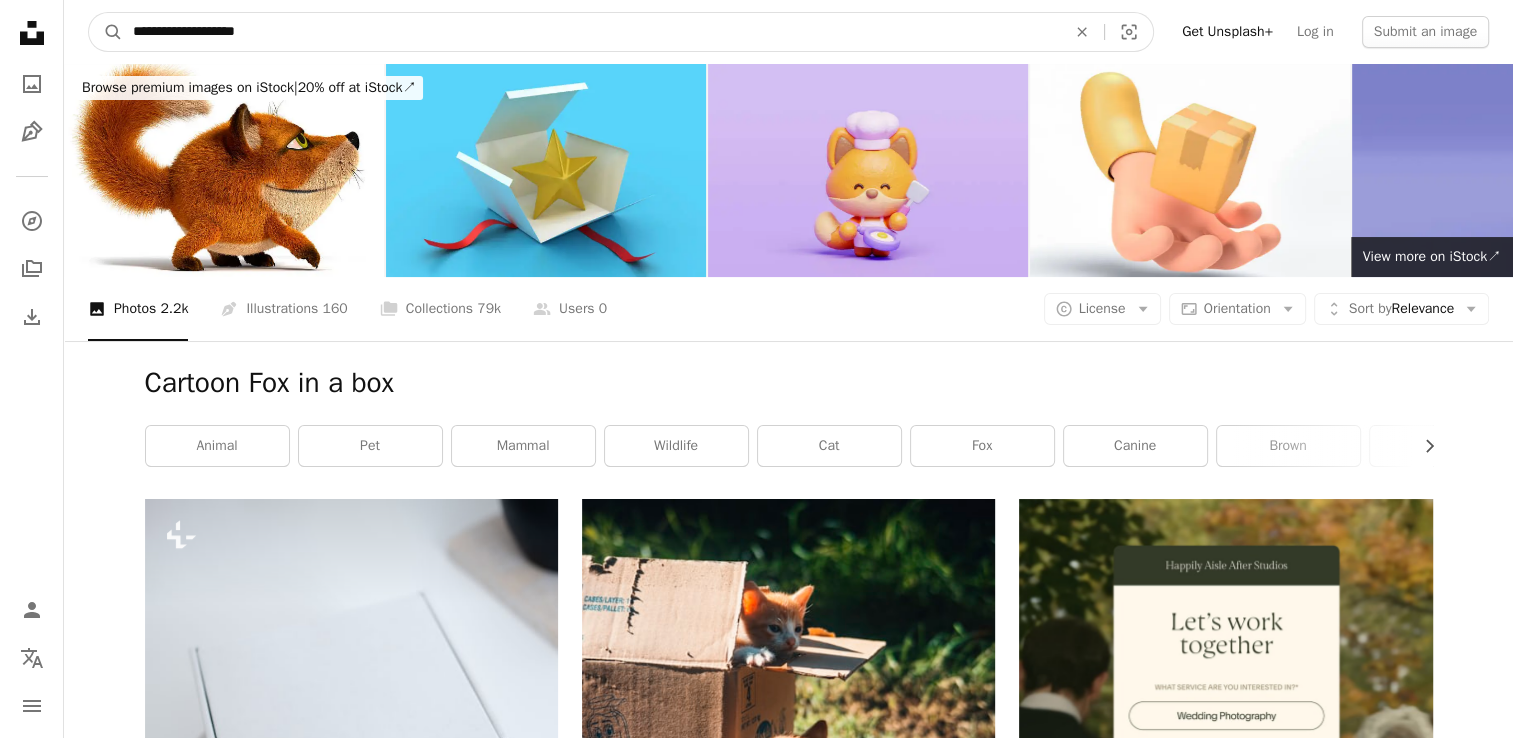 click on "**********" at bounding box center [591, 32] 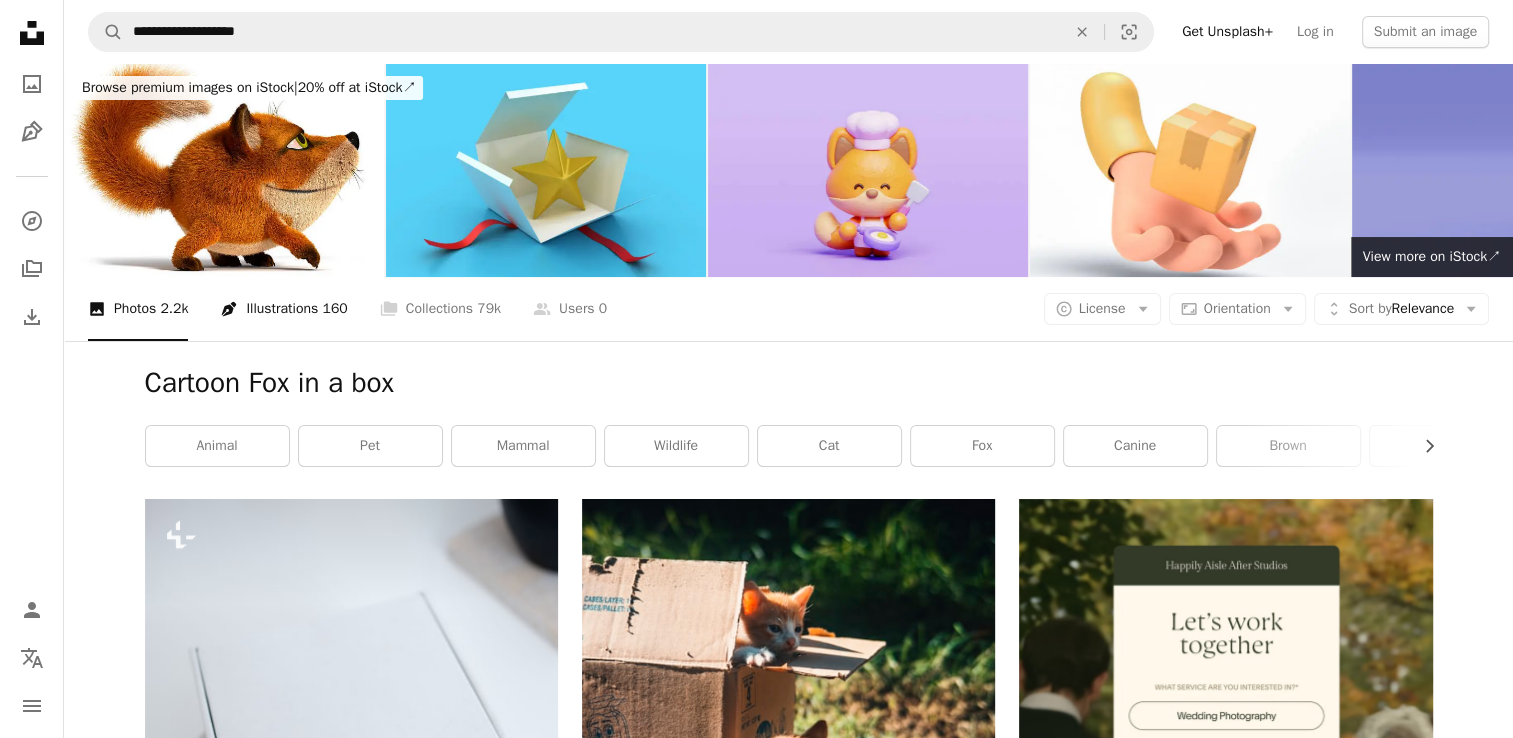 click on "160" at bounding box center [334, 309] 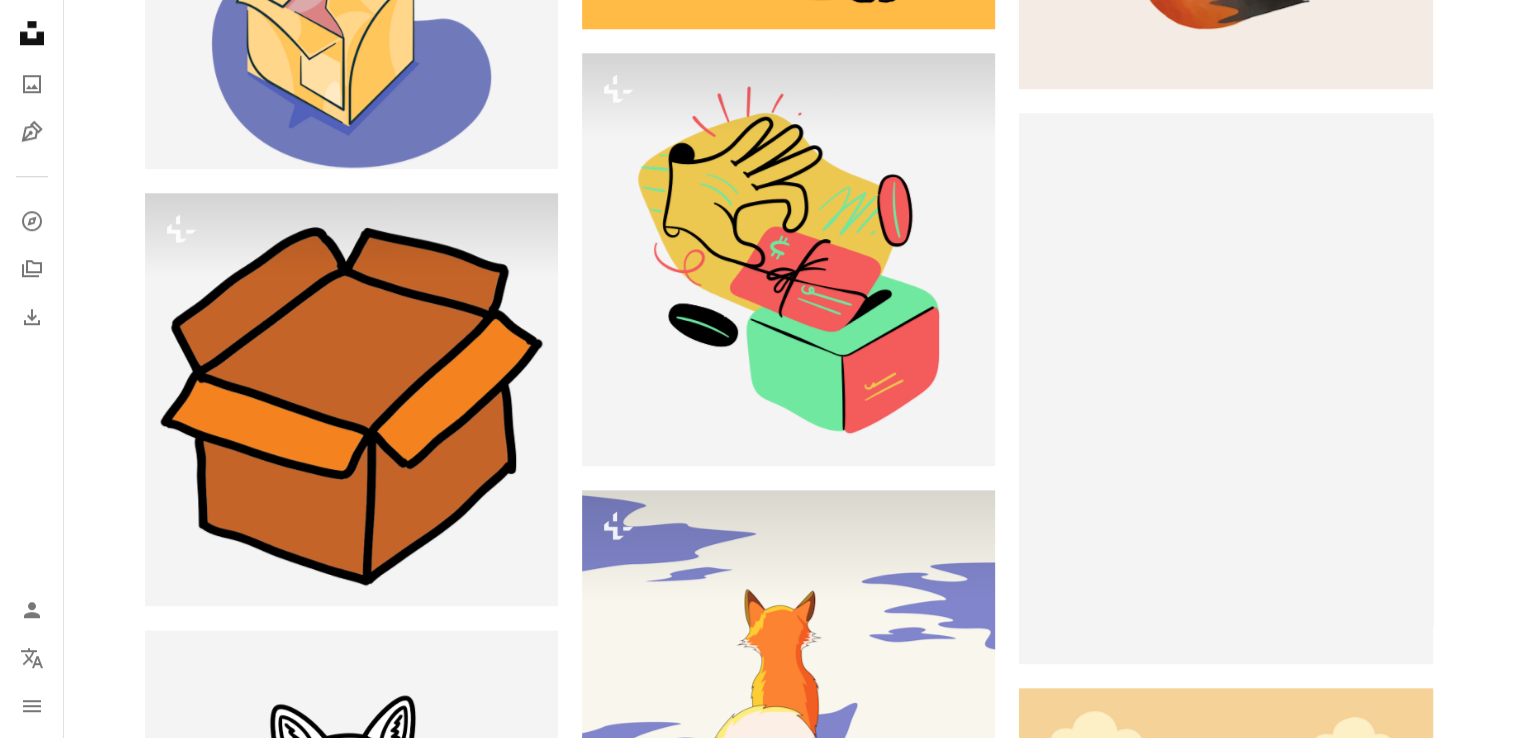 scroll, scrollTop: 1697, scrollLeft: 0, axis: vertical 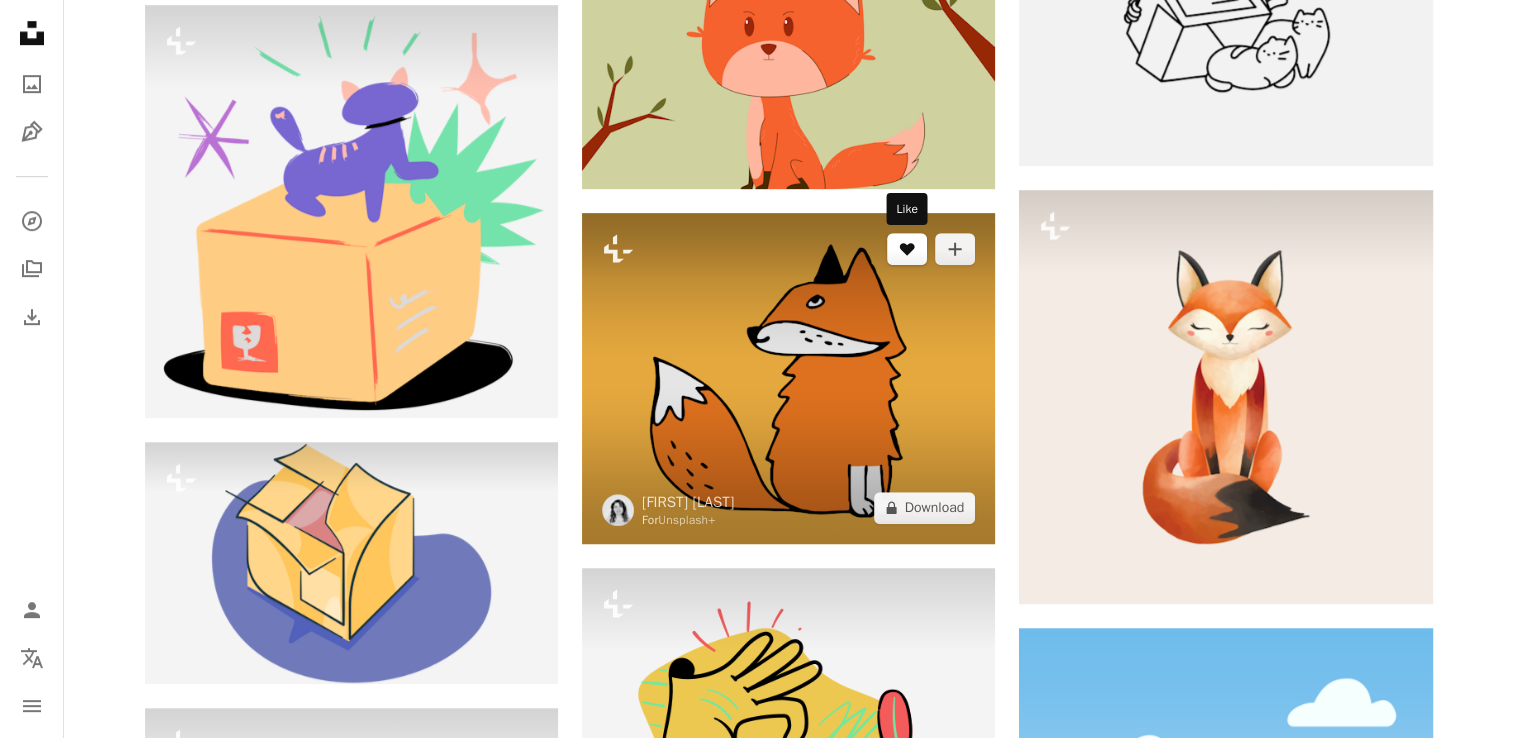 click on "A heart" at bounding box center [907, 249] 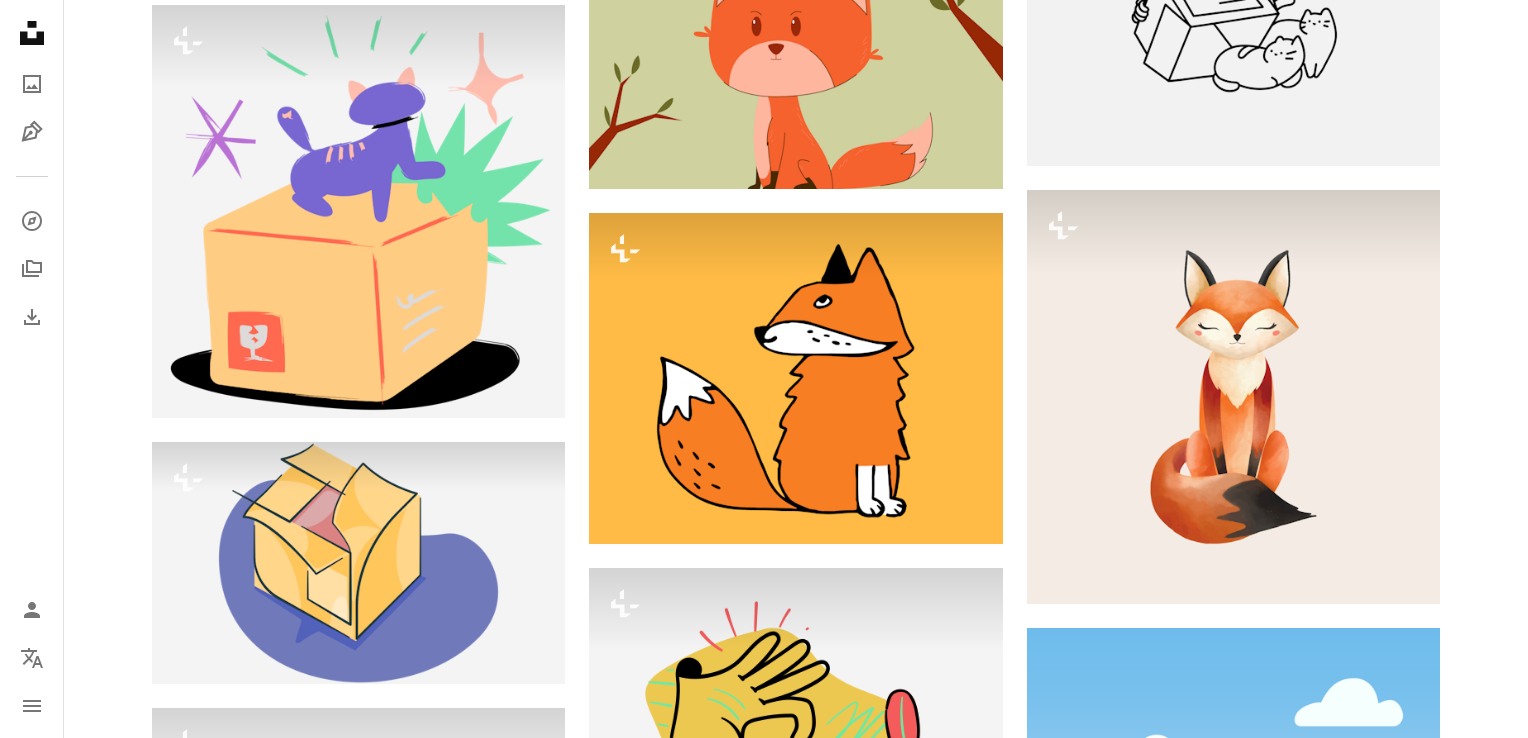 click on "An X shape Join Unsplash Already have an account?  Login First name Last name Email Username  (only letters, numbers and underscores) Password  (min. 8 char) Join By joining, you agree to the  Terms  and  Privacy Policy ." at bounding box center [764, 4007] 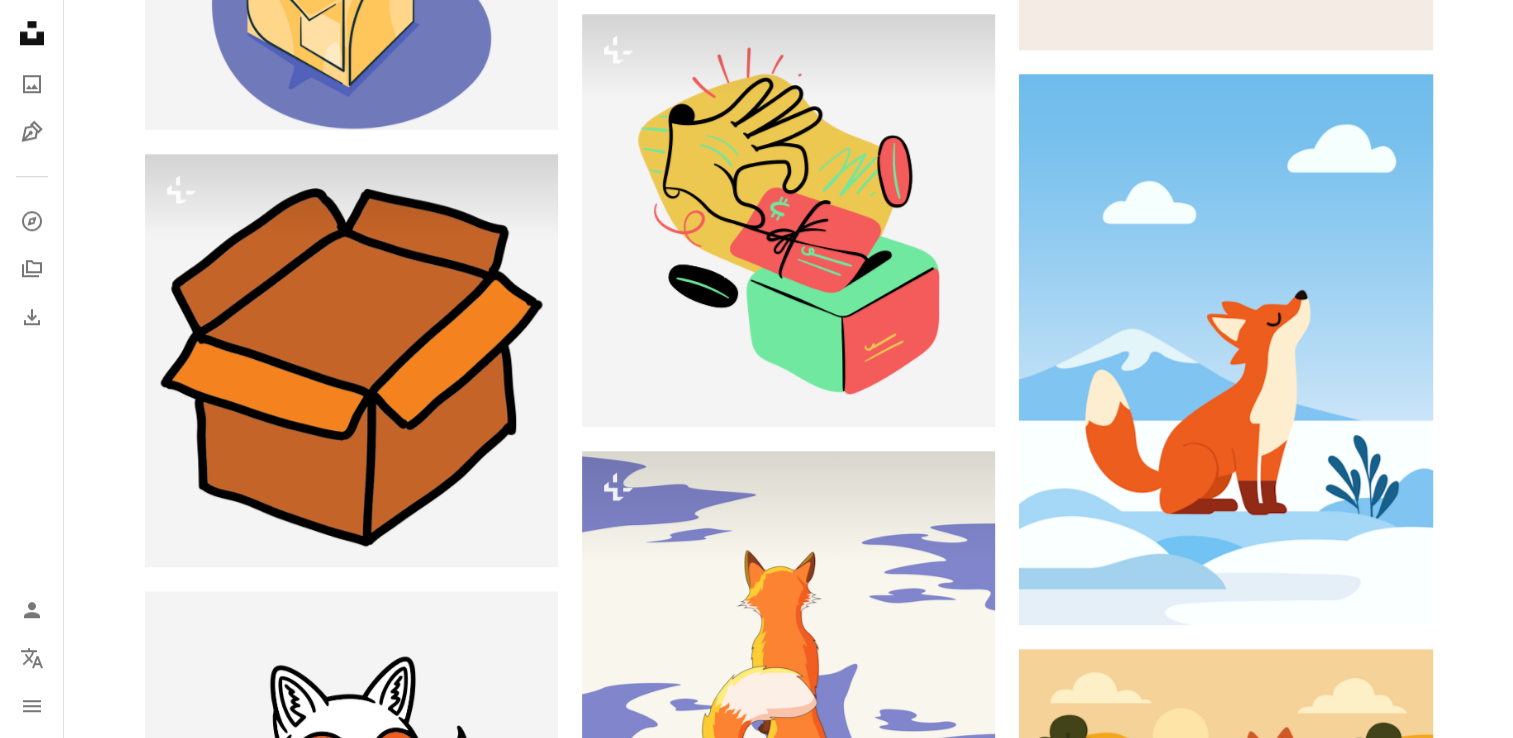 scroll, scrollTop: 1832, scrollLeft: 0, axis: vertical 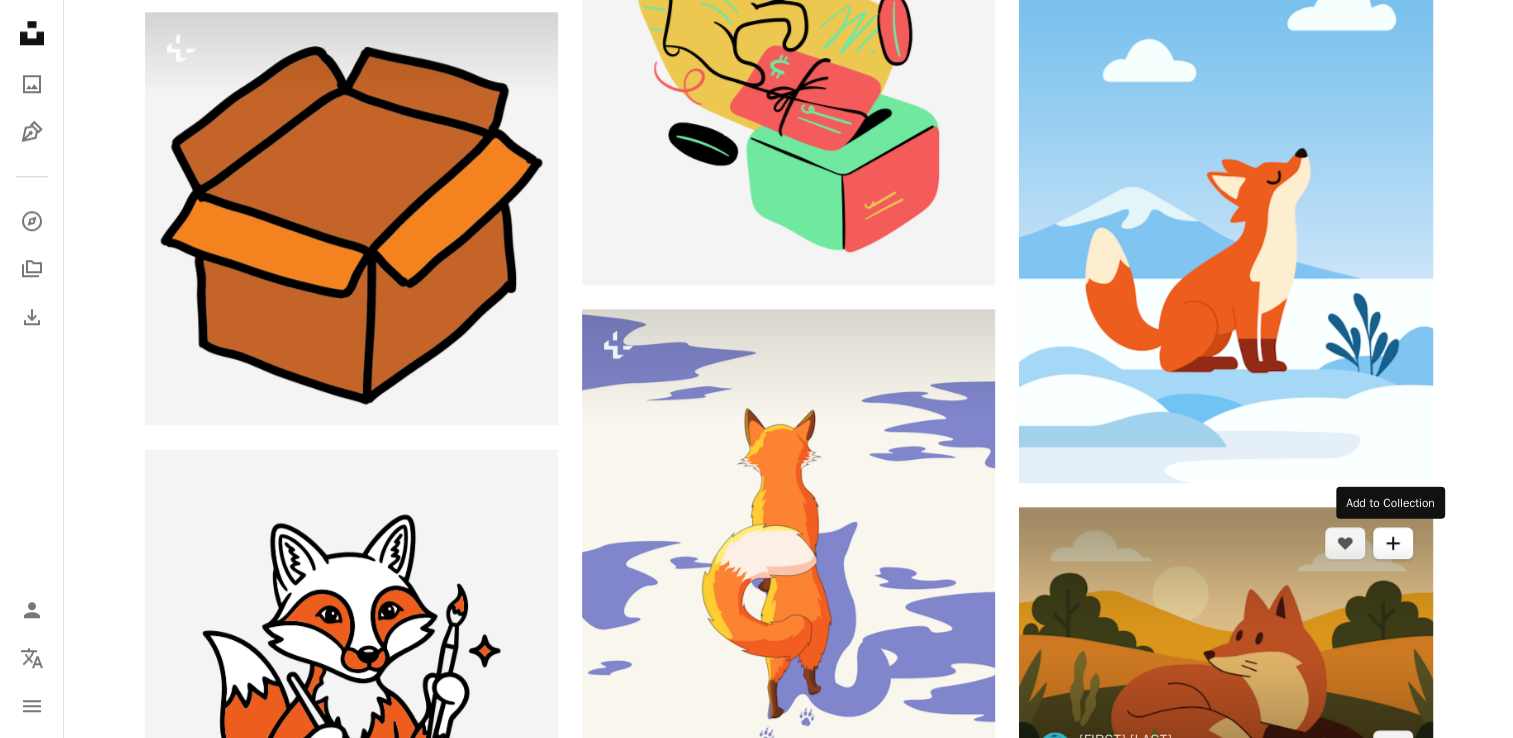 click on "A plus sign" at bounding box center [1393, 543] 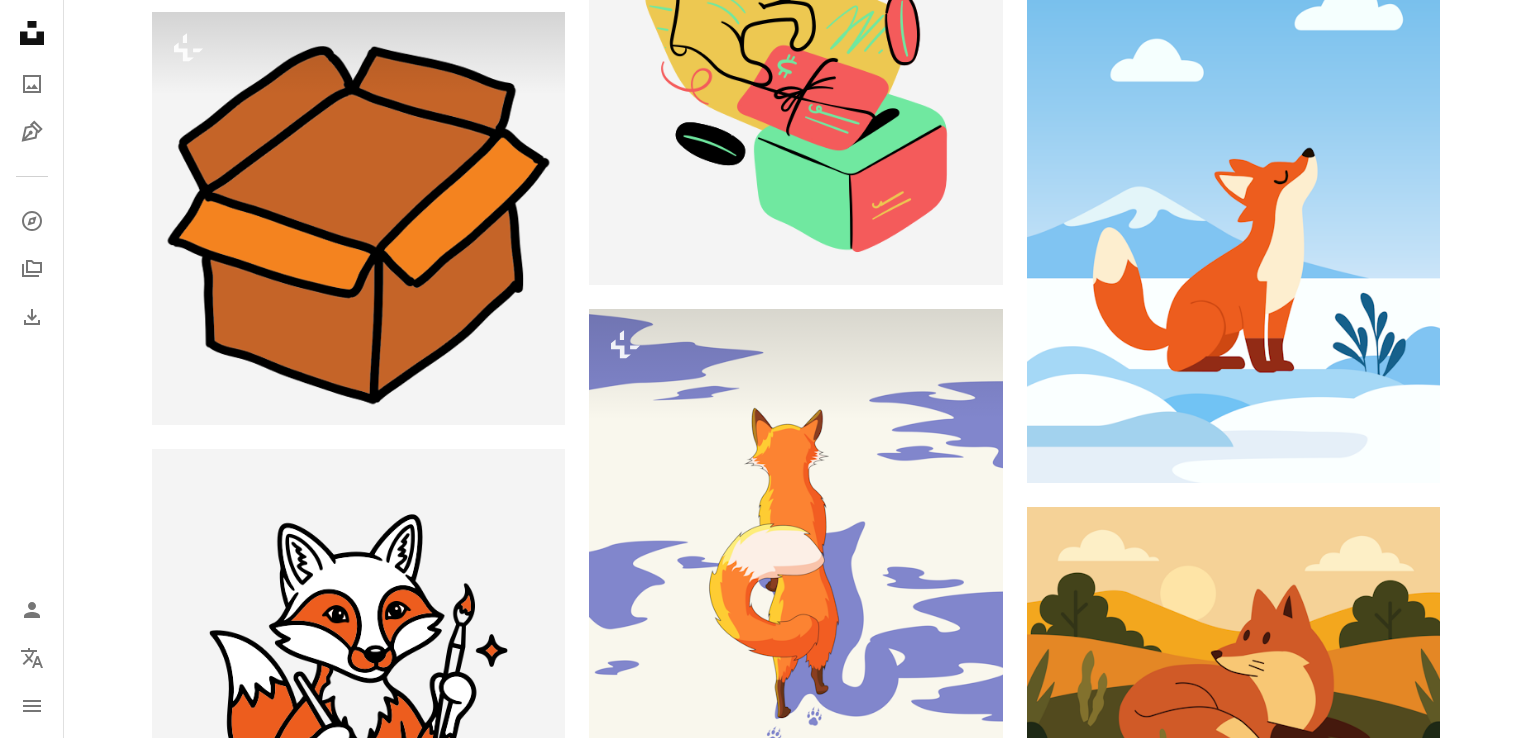 click on "An X shape Join Unsplash Already have an account?  Login First name Last name Email Username  (only letters, numbers and underscores) Password  (min. 8 char) Join By joining, you agree to the  Terms  and  Privacy Policy ." at bounding box center (764, 3311) 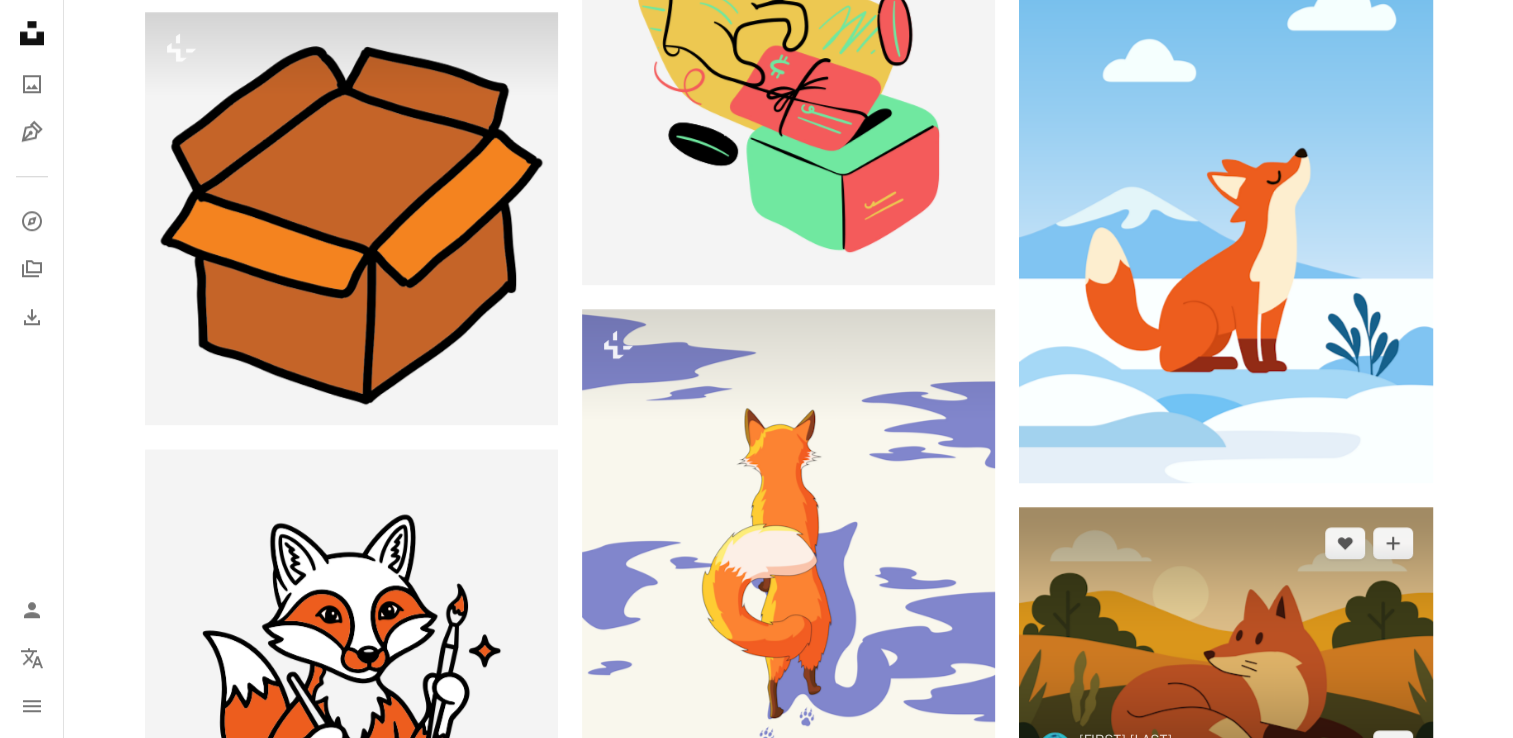 click at bounding box center (1225, 644) 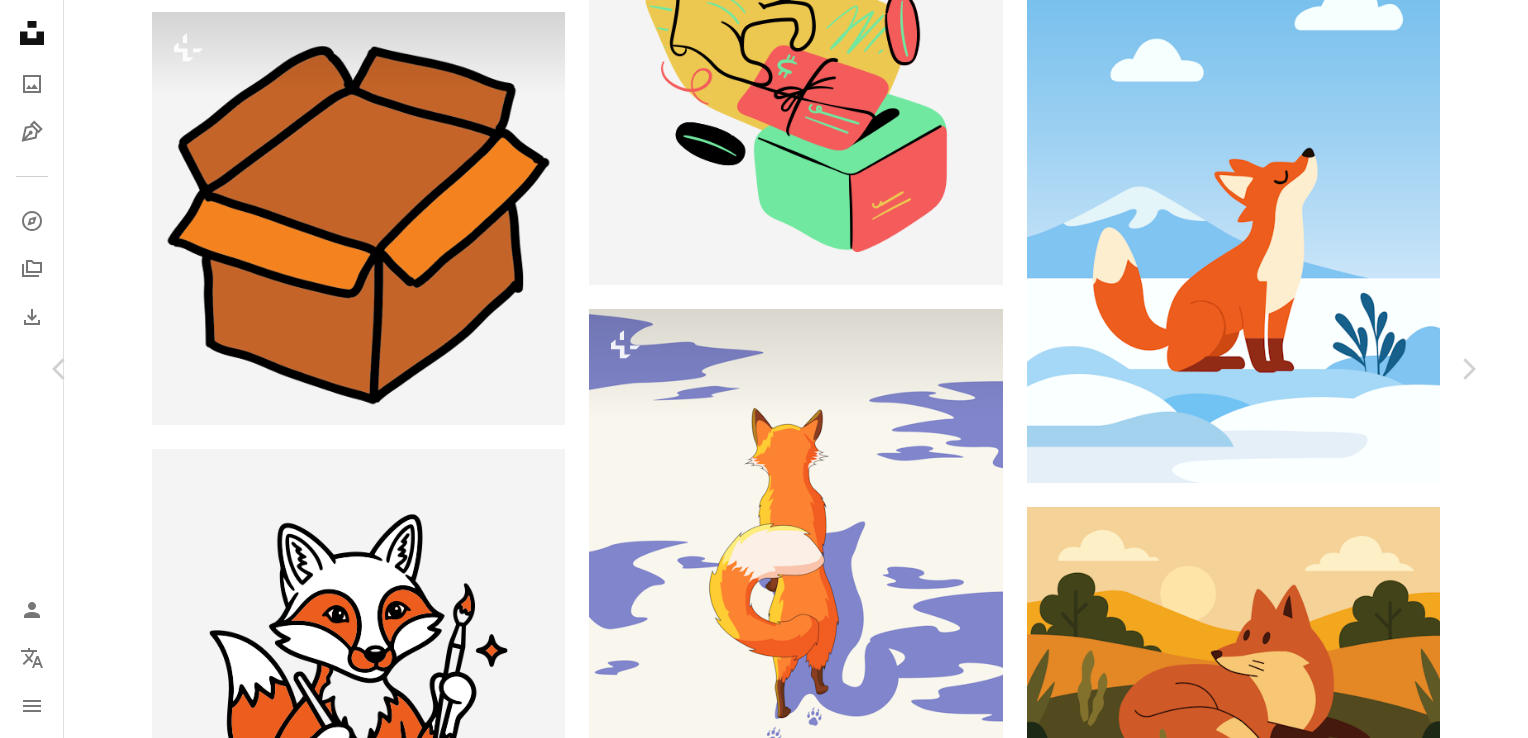 click on "Download free Chevron down" at bounding box center (1303, 2989) 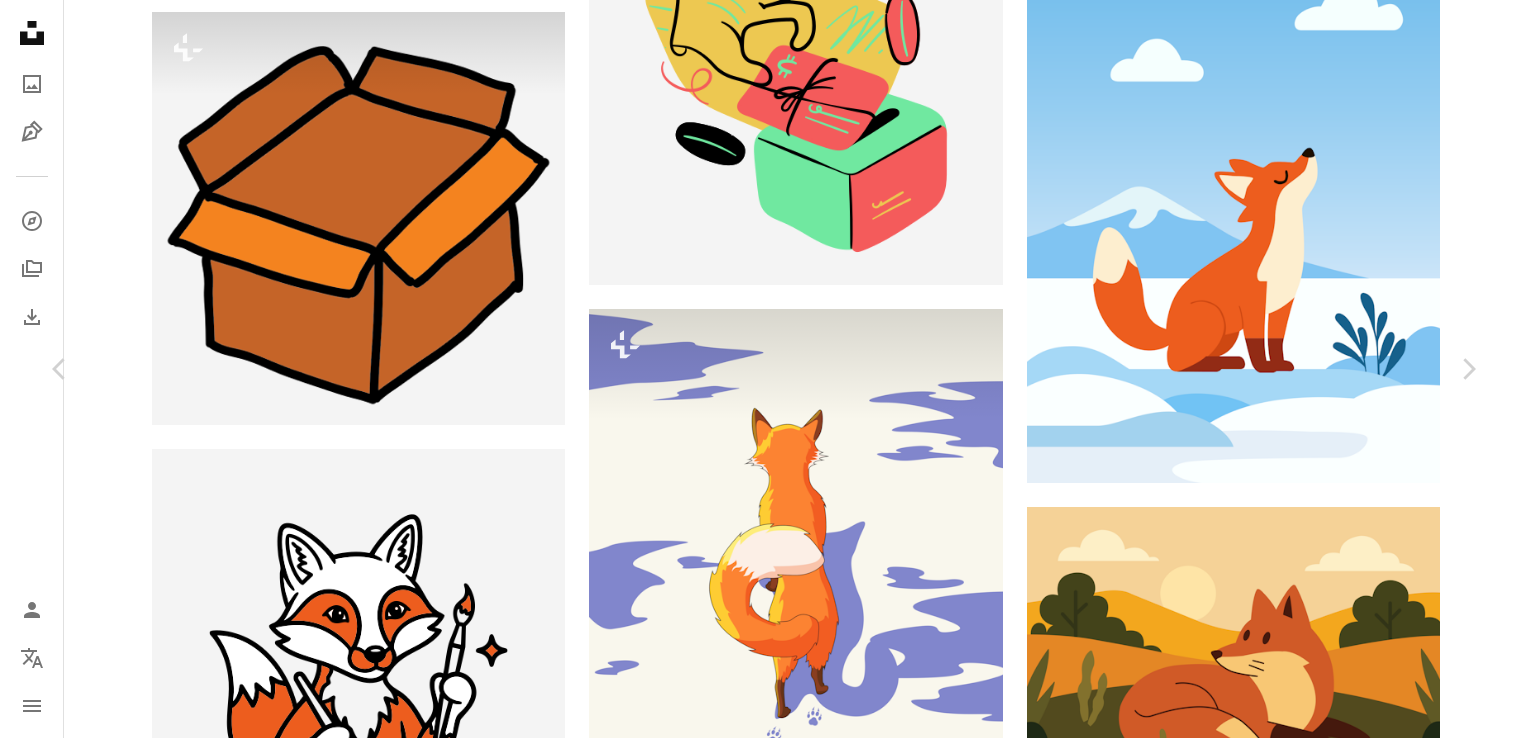 click on "PNG" at bounding box center (1237, 3091) 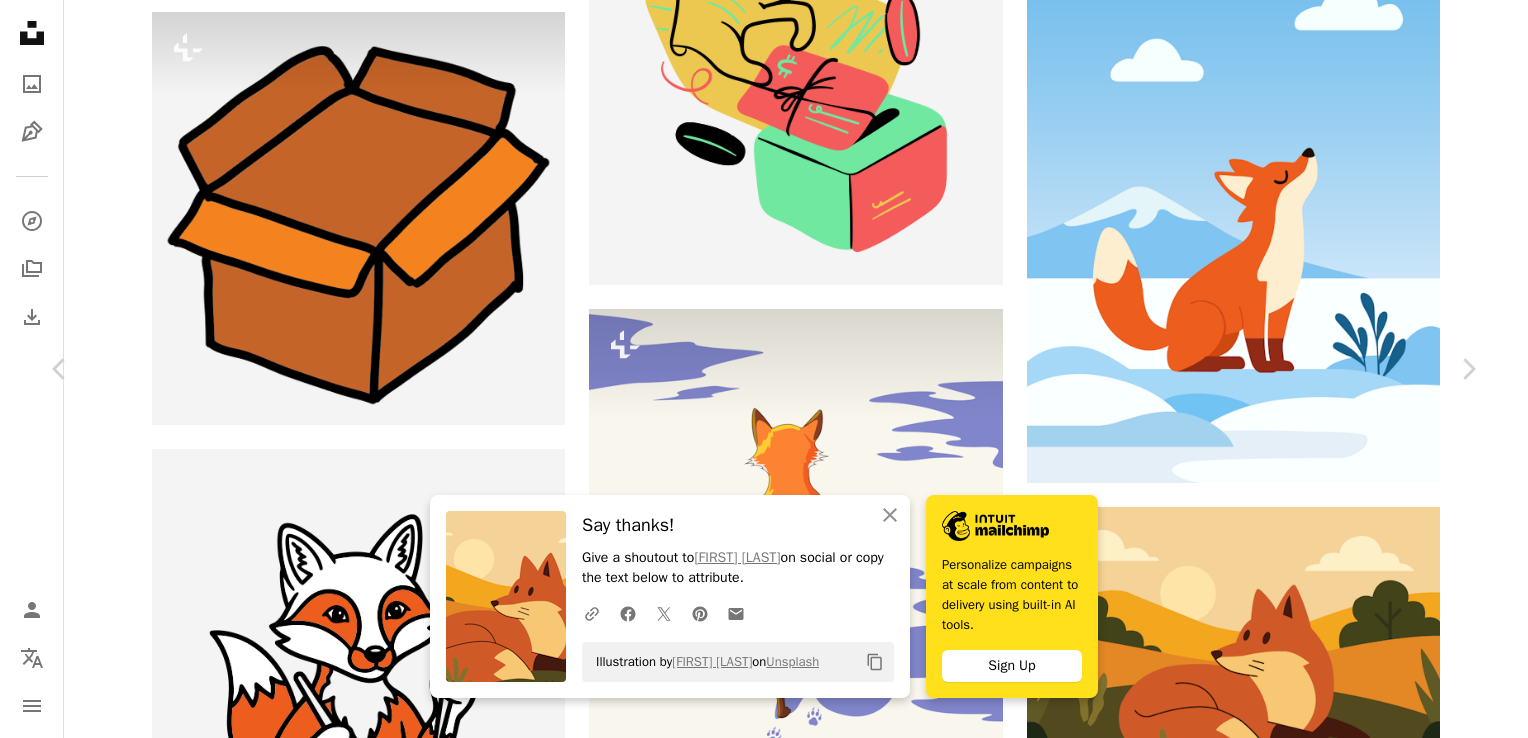 click on "An X shape Chevron left Chevron right An X shape Close Say thanks! Give a shoutout to  [FIRST] [LAST]  on social or copy the text below to attribute. A URL sharing icon (chains) Facebook icon X (formerly Twitter) icon Pinterest icon An envelope Illustration by  [FIRST] [LAST]  on  Unsplash
Copy content [FIRST] [LAST]  Available for hire A checkmark inside of a circle A heart A plus sign Download free Chevron down Zoom in Views 10,118 Downloads 66 A forward-right arrow Share Info icon Info More Actions Calendar outlined Published  4 weeks ago Safety Free to use under the  Unsplash License animals fox Browse premium related images on iStock  |  Save 20% with code UNSPLASH20 View more on iStock  ↗ Related images Plus sign for Unsplash+ A heart A plus sign [FIRST] [LAST]  For  Unsplash+ A lock Download Plus sign for Unsplash+ A heart A plus sign [FIRST] [LAST]  For  Unsplash+ A lock Download A heart A plus sign The Creative Idea" at bounding box center [764, 3311] 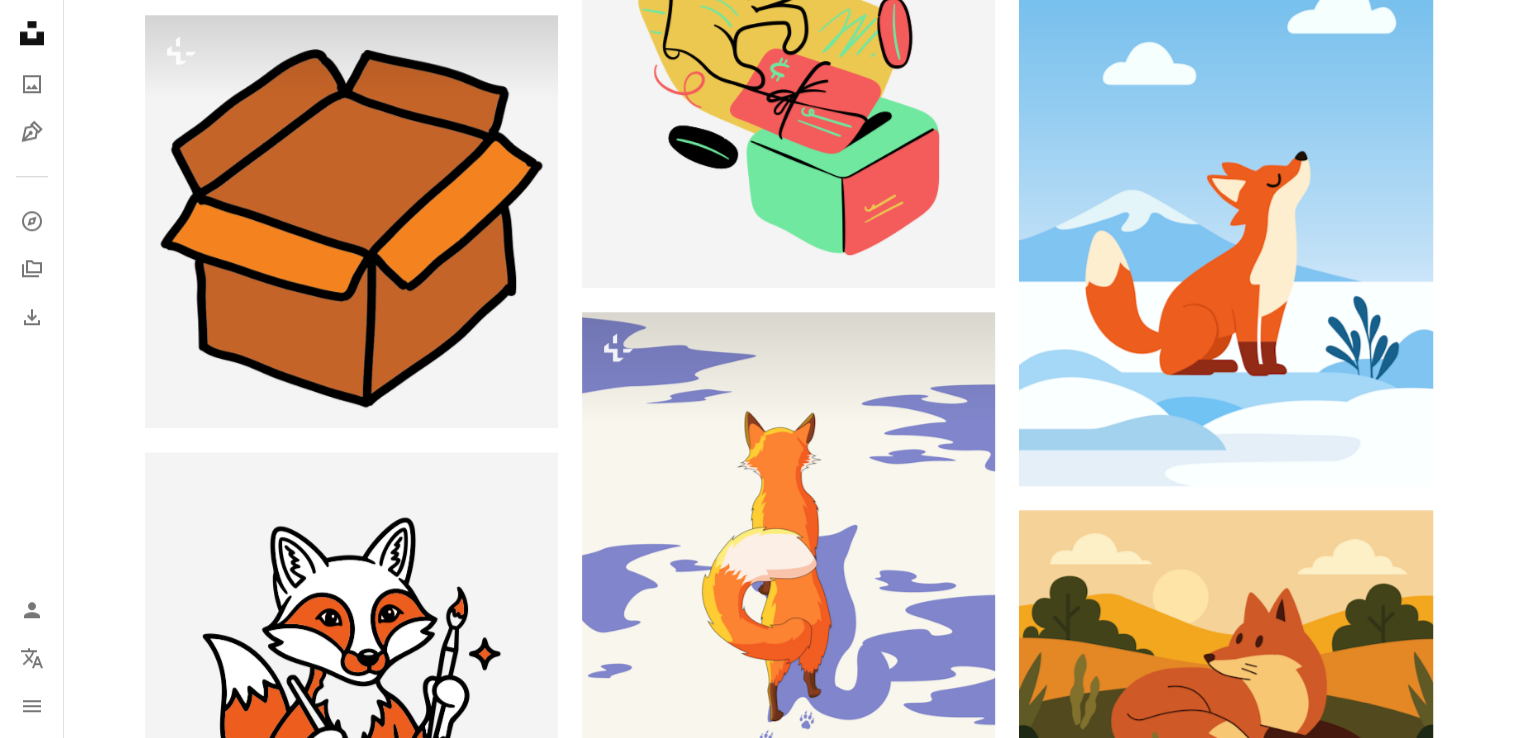 scroll, scrollTop: 0, scrollLeft: 0, axis: both 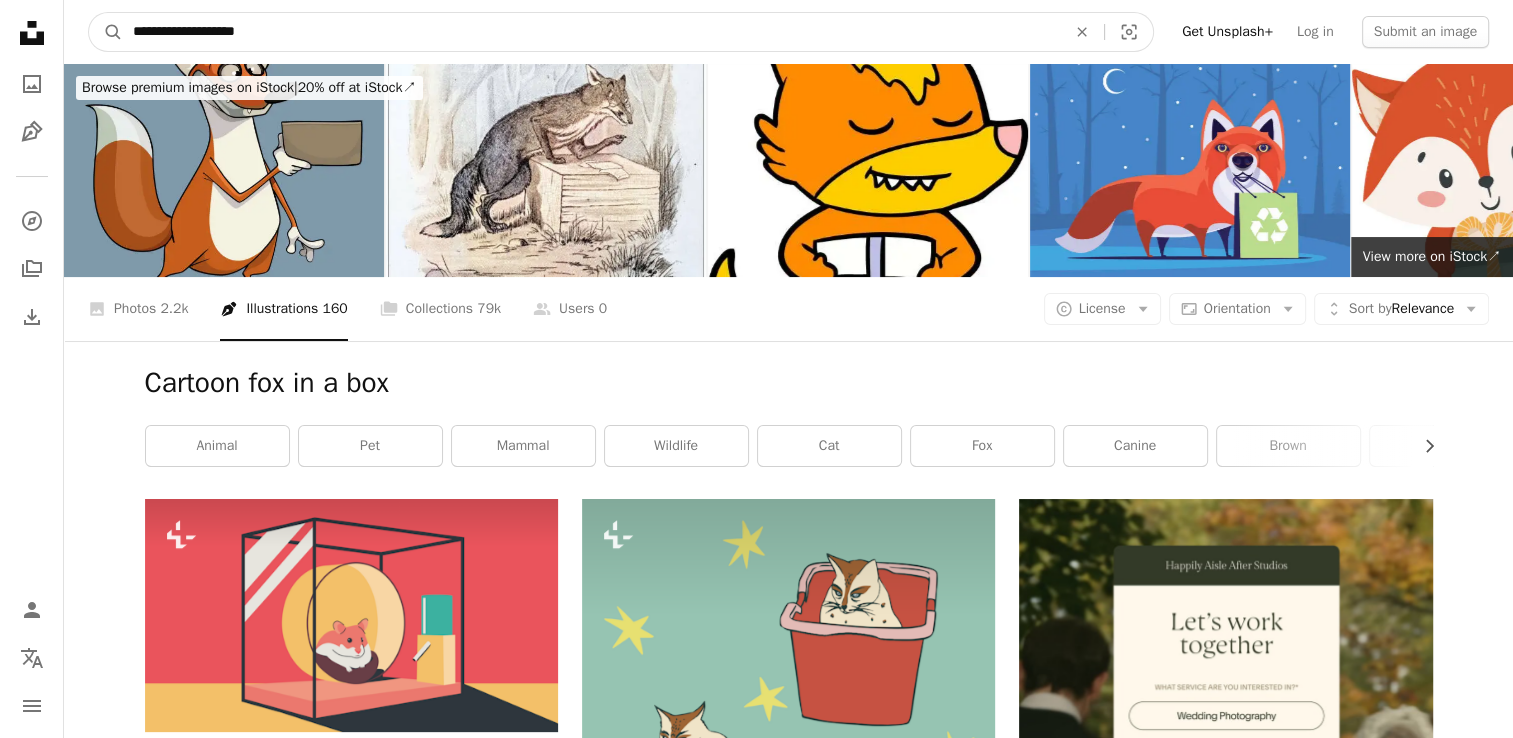drag, startPoint x: 617, startPoint y: 13, endPoint x: 123, endPoint y: 55, distance: 495.7822 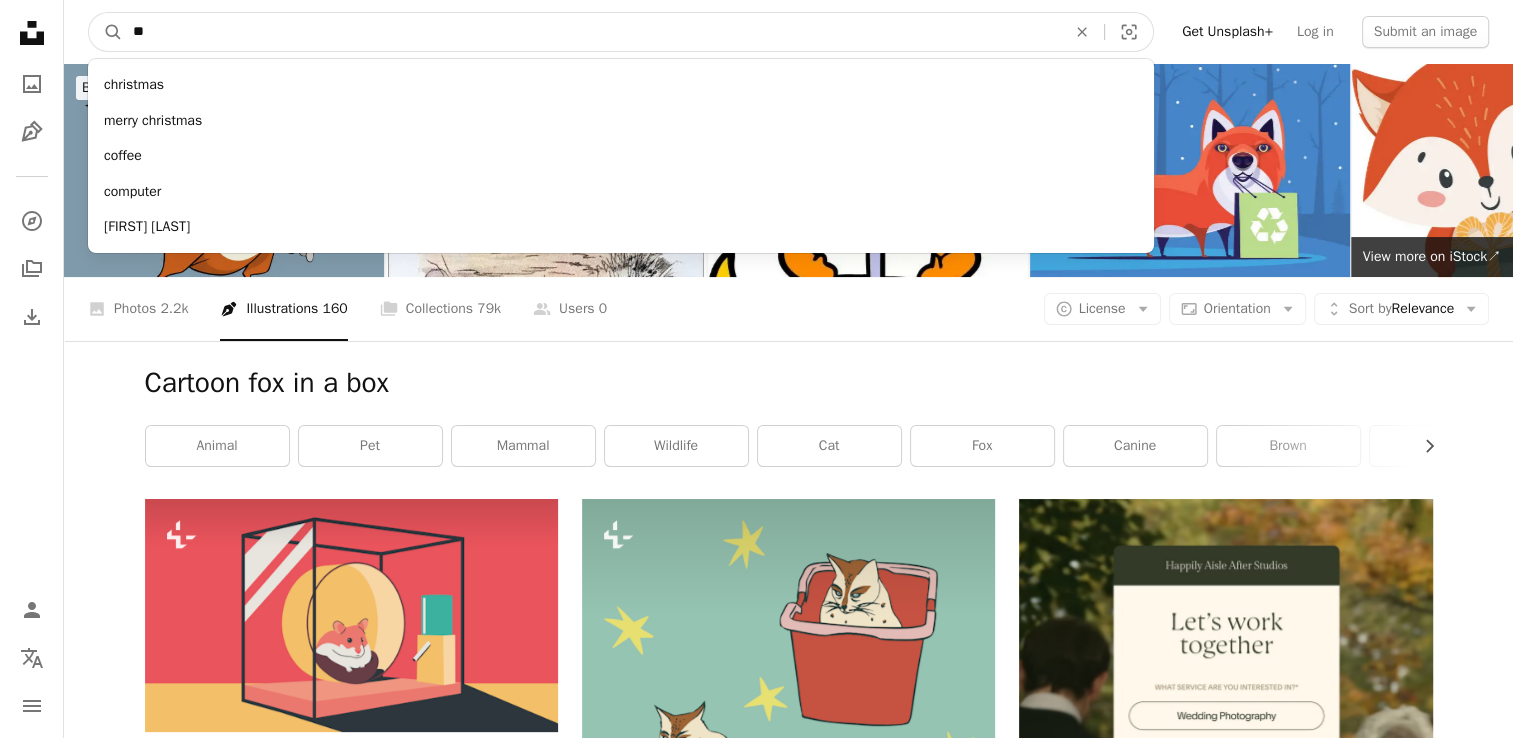 type on "*" 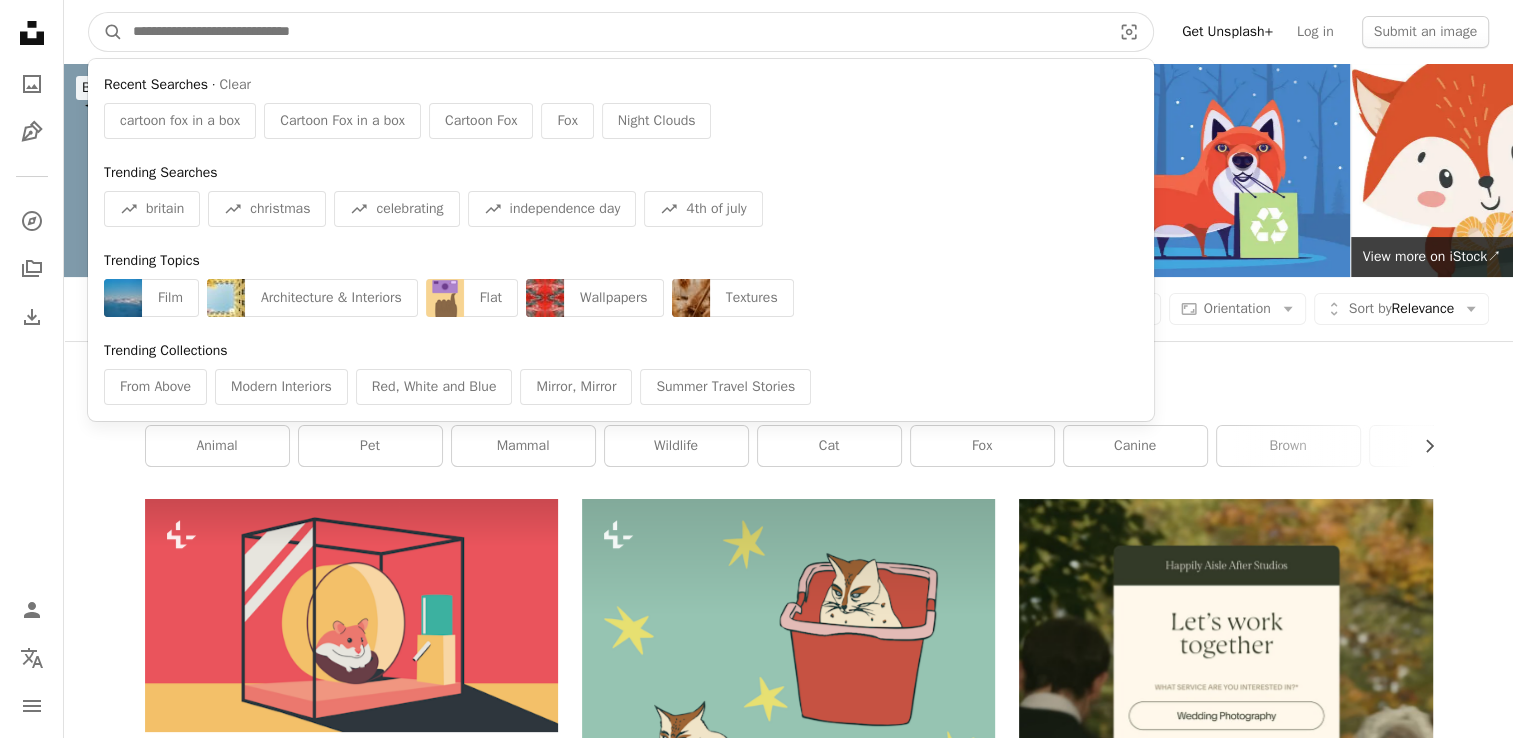type 